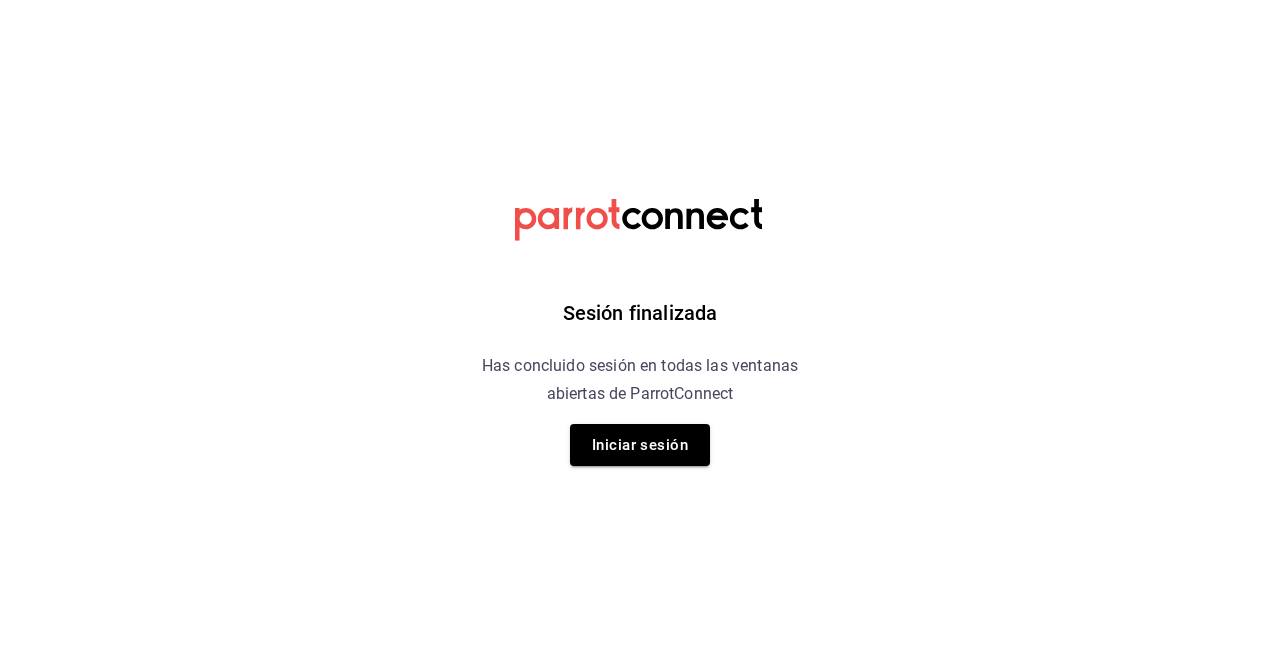 scroll, scrollTop: 0, scrollLeft: 0, axis: both 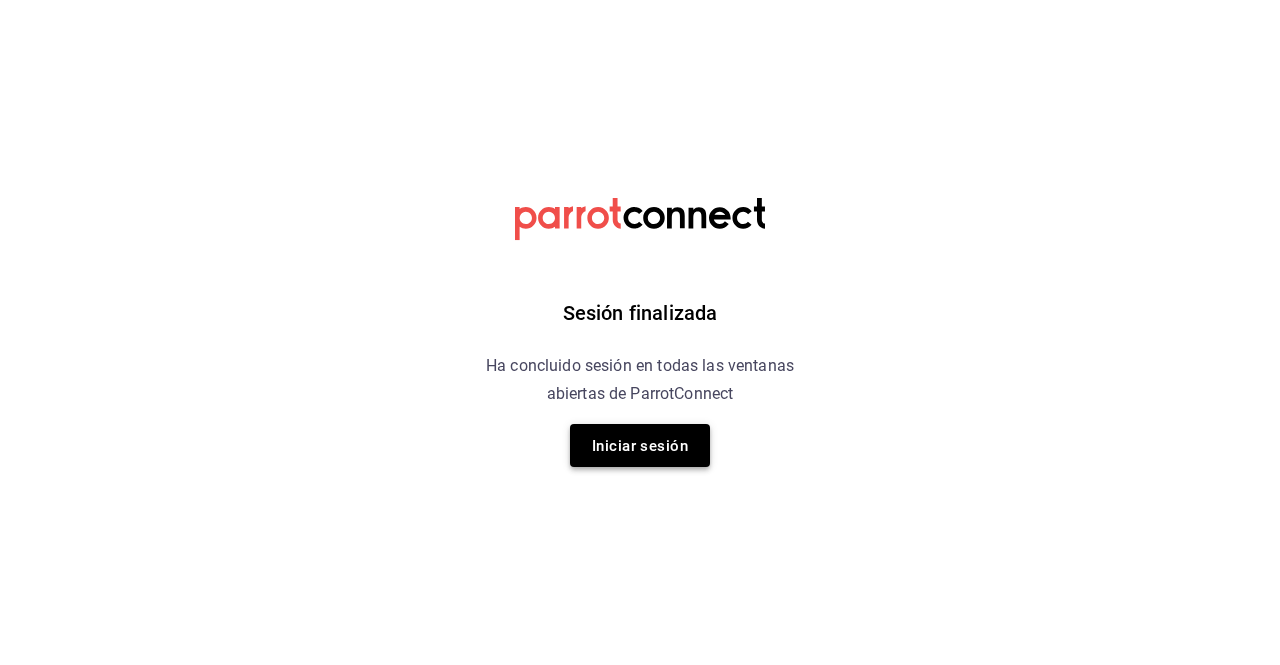 click on "Iniciar sesión" at bounding box center (640, 445) 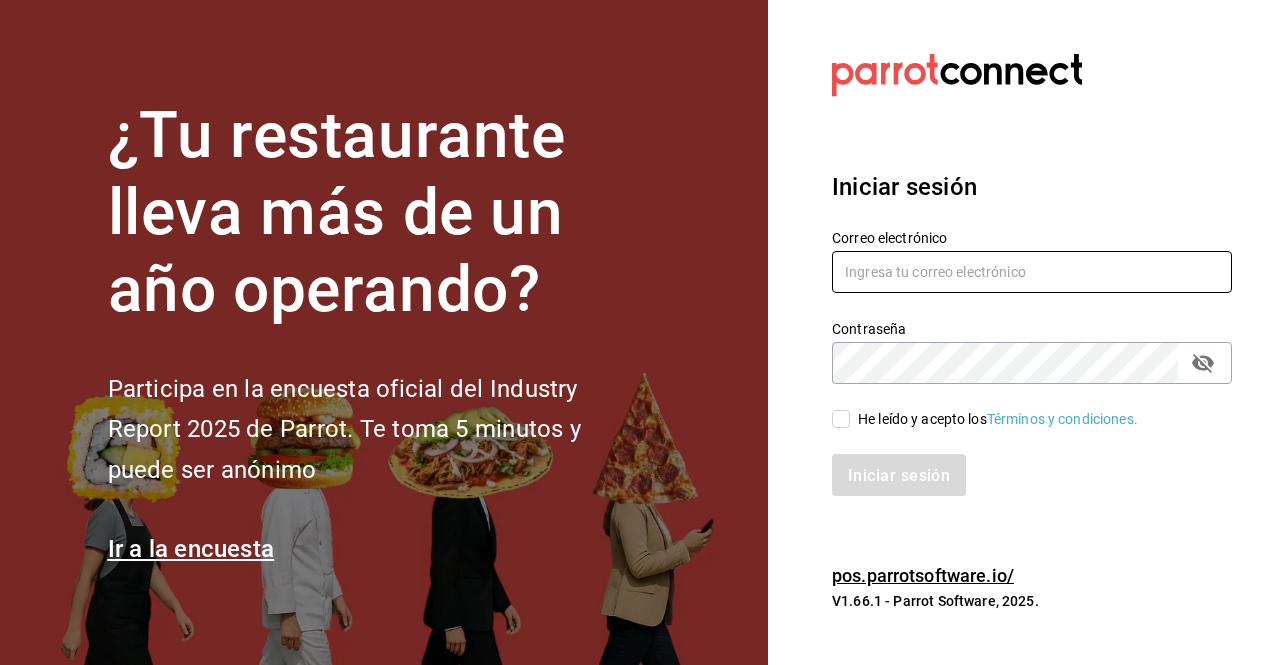 type on "[USERNAME]@example.com" 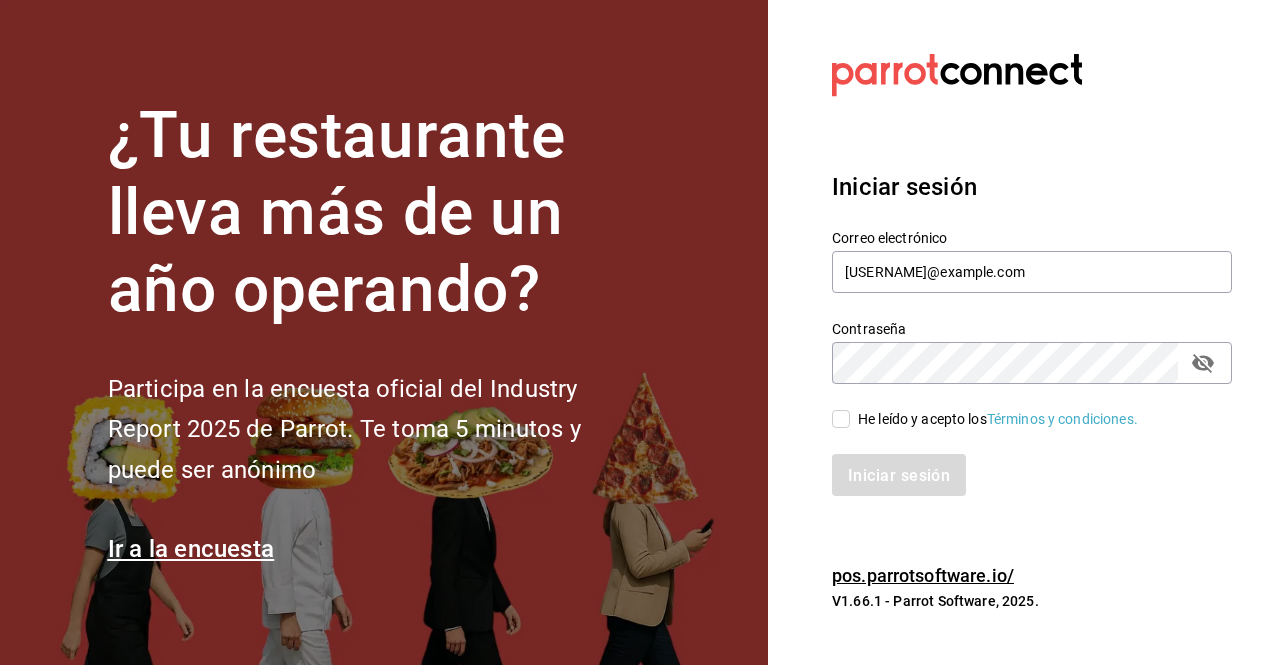 click on "He leído y acepto los  Términos y condiciones." at bounding box center (841, 419) 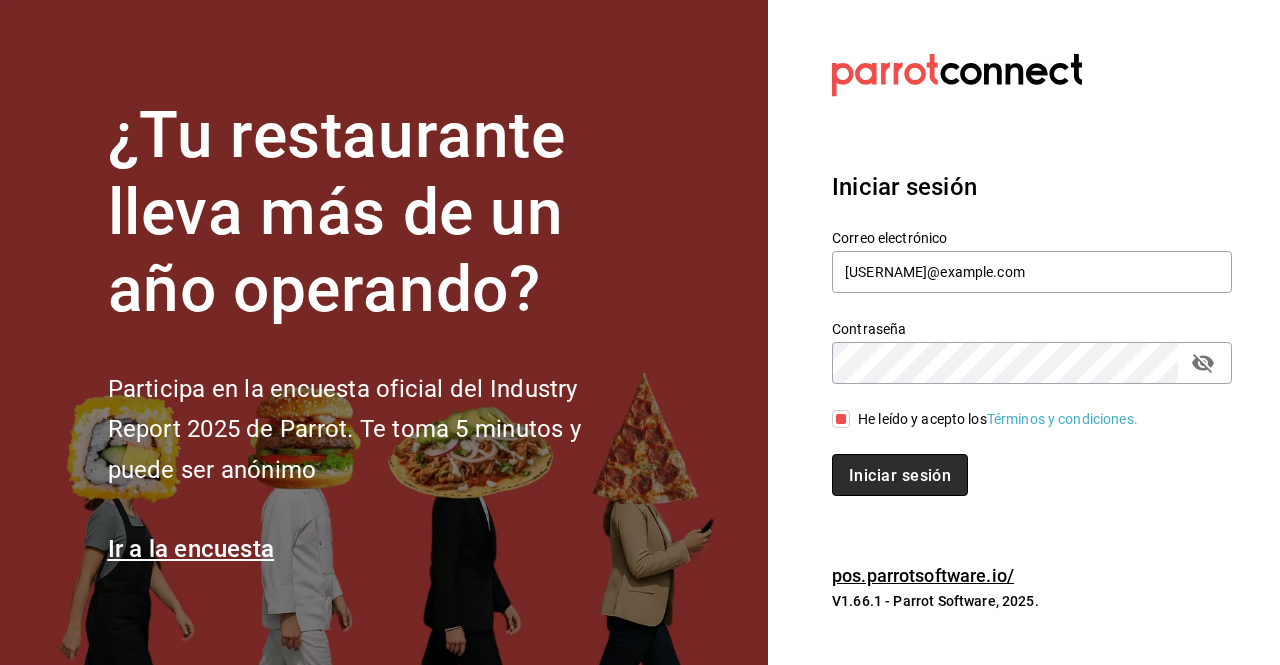 click on "Iniciar sesión" at bounding box center [900, 474] 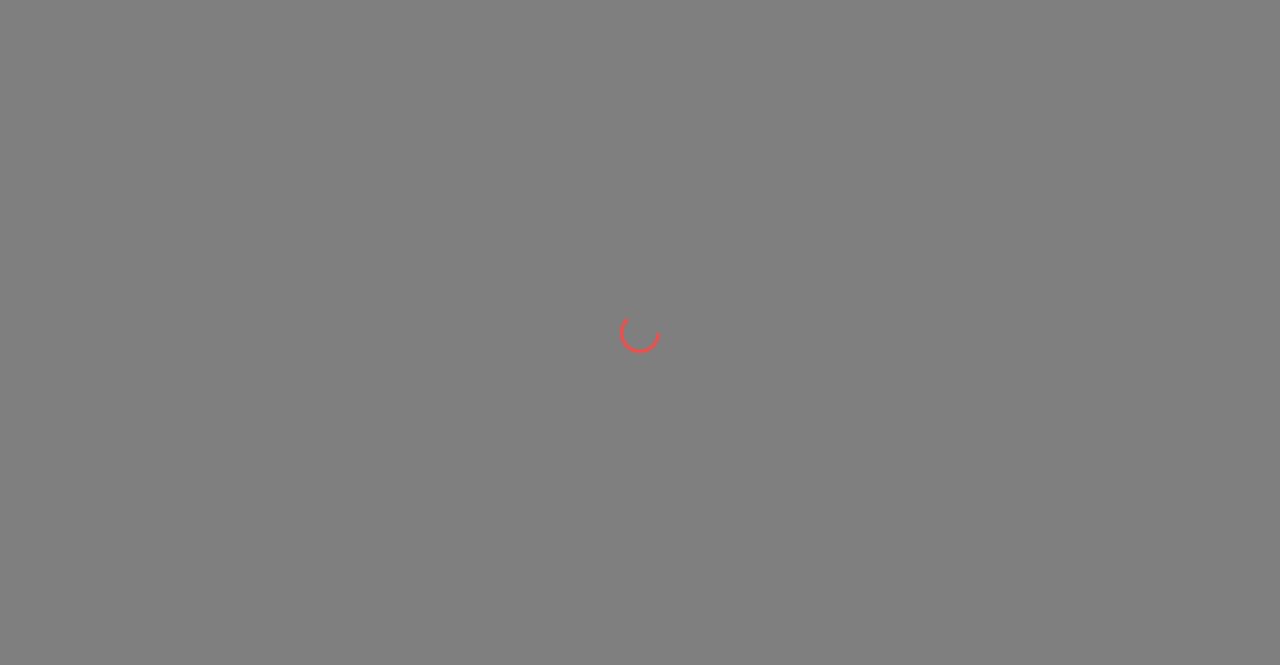 scroll, scrollTop: 0, scrollLeft: 0, axis: both 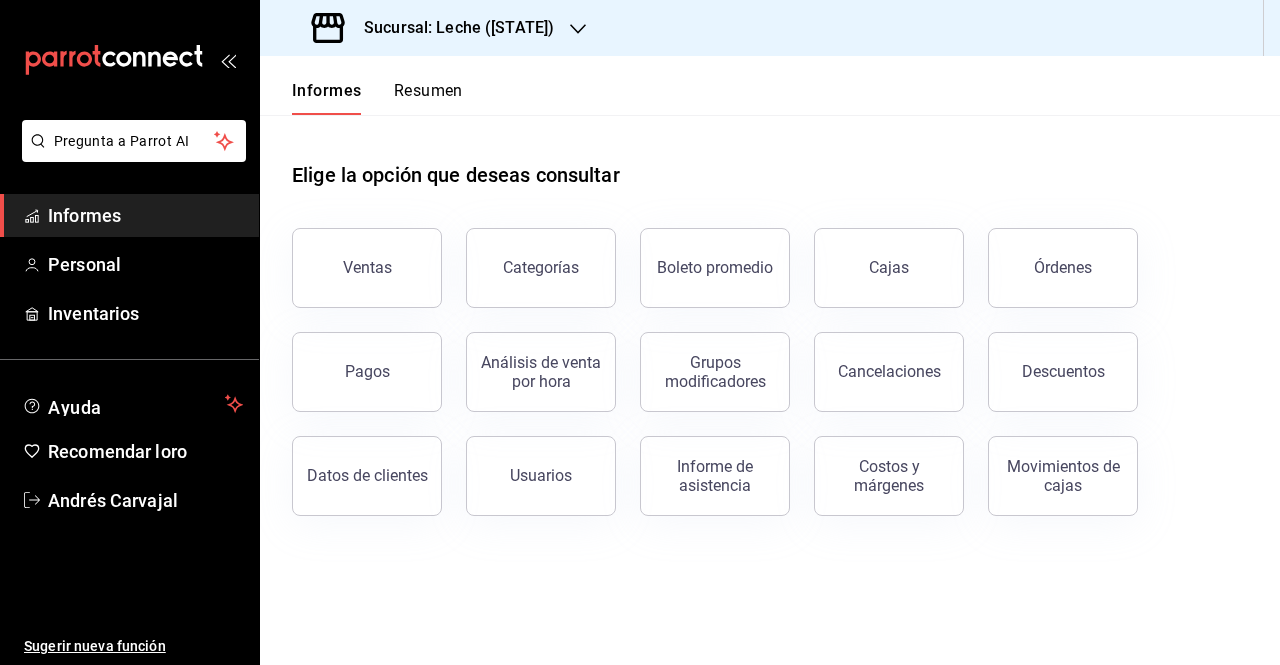 click on "Resumen" at bounding box center [428, 90] 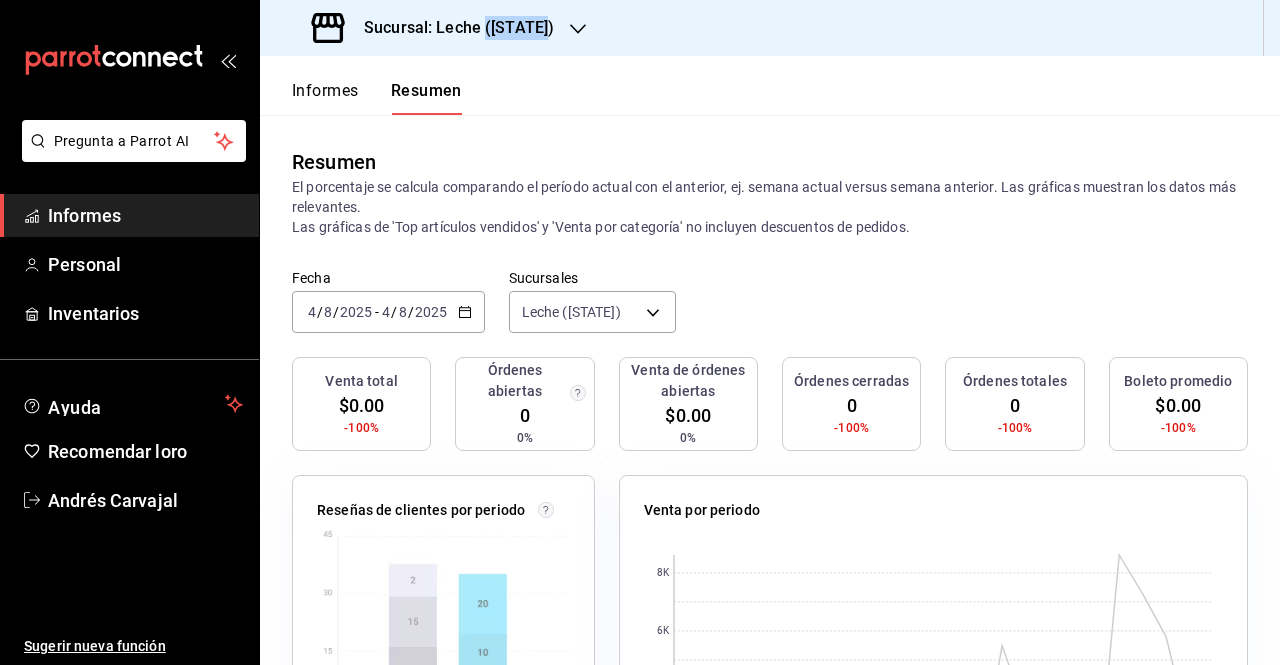 drag, startPoint x: 482, startPoint y: 55, endPoint x: 552, endPoint y: 33, distance: 73.37575 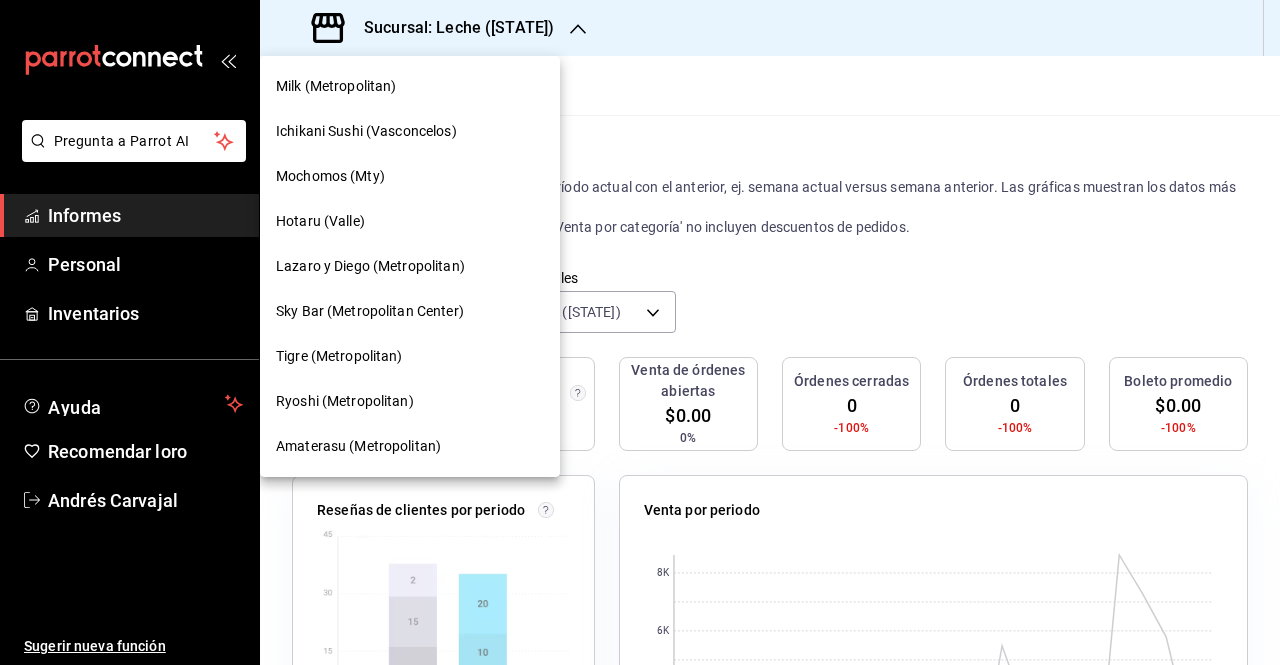 click at bounding box center [640, 332] 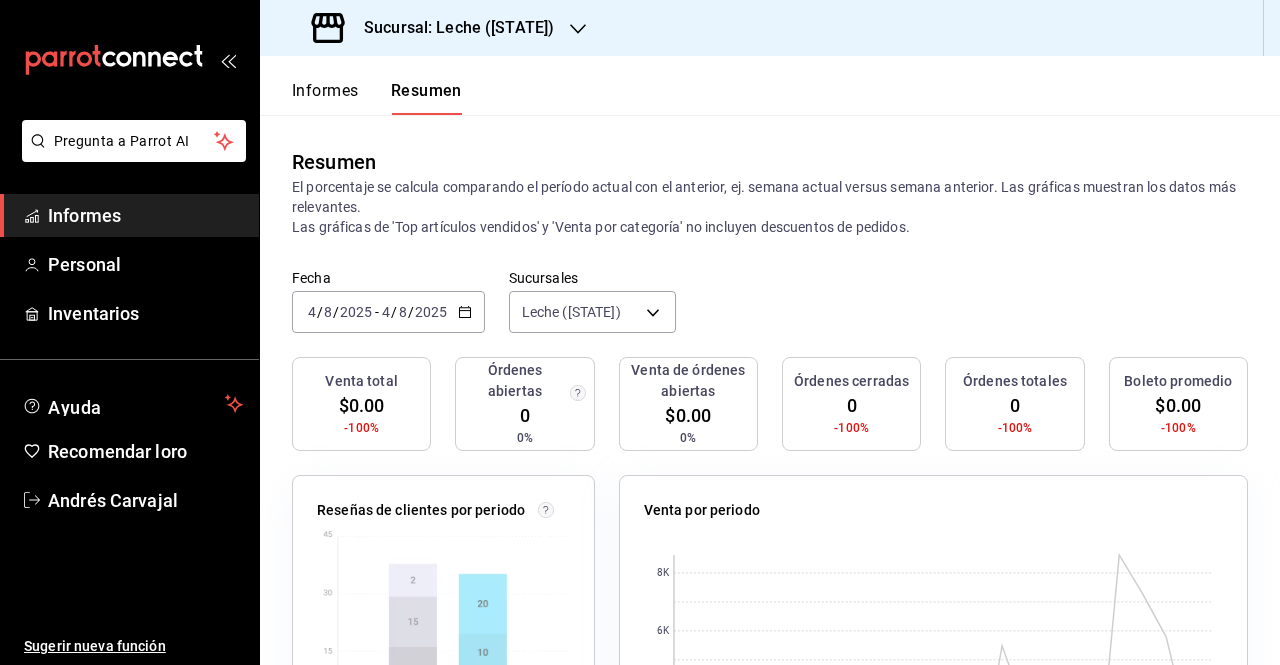 click on "Sucursal: Leche ([STATE])" at bounding box center (451, 28) 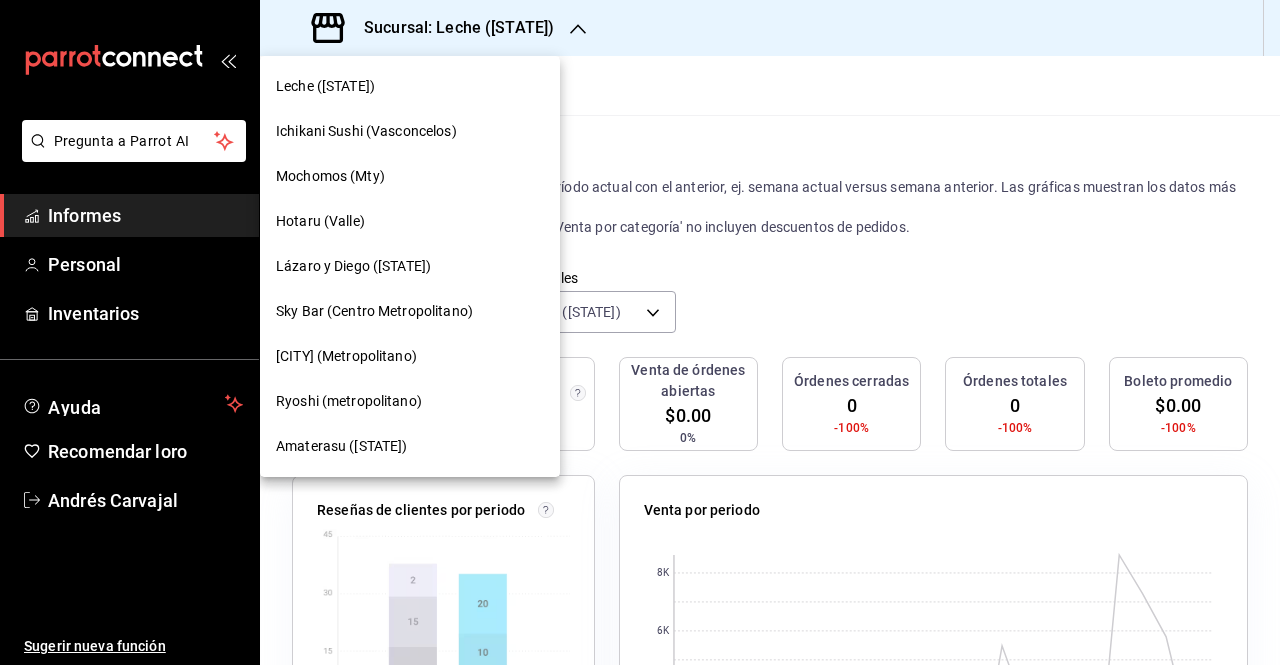 click on "[CITY] (Metropolitano)" at bounding box center (346, 356) 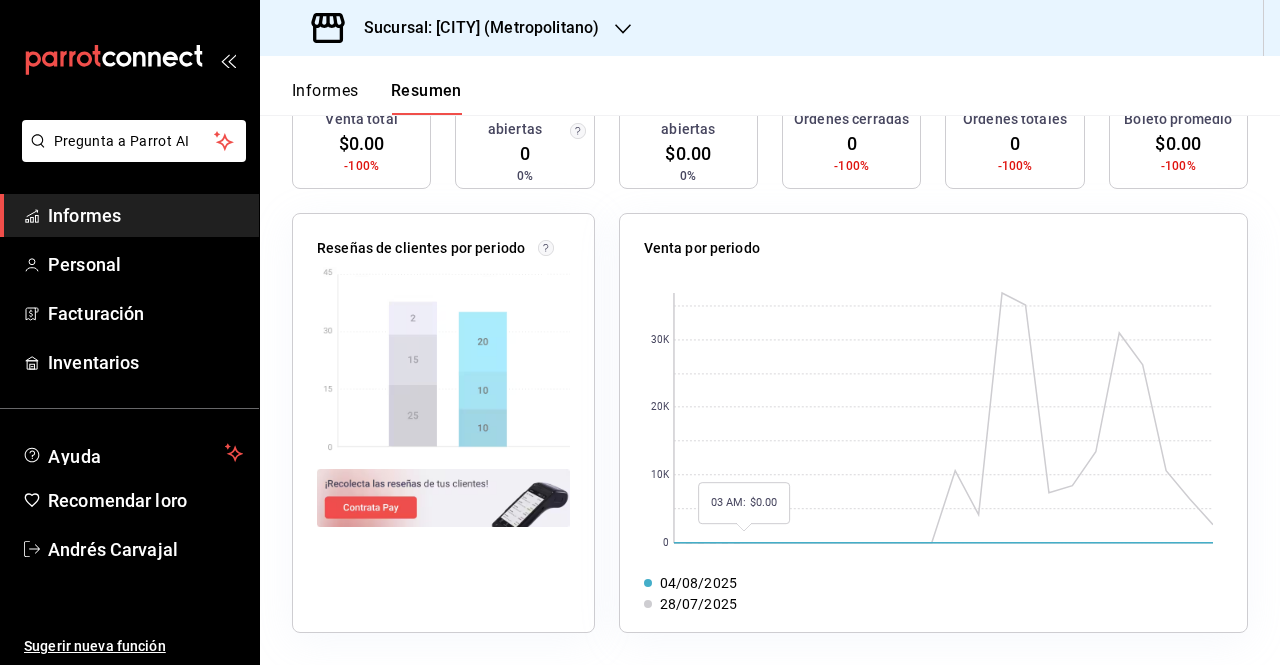 scroll, scrollTop: 0, scrollLeft: 0, axis: both 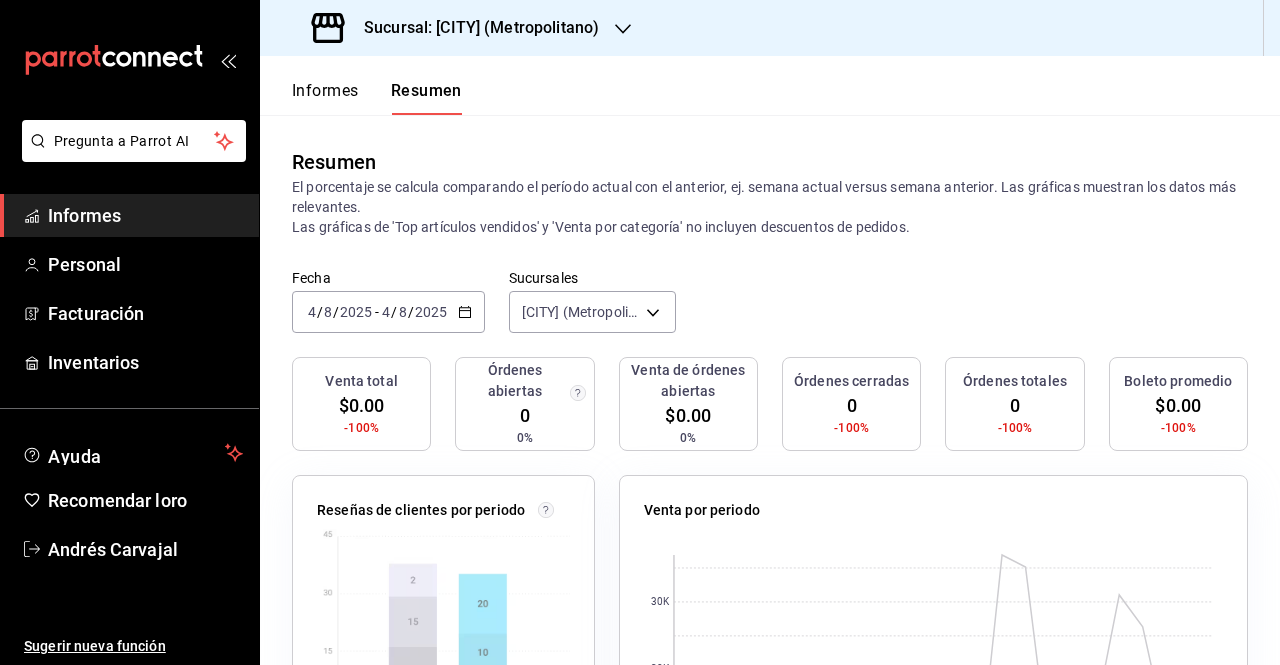click on "Informes Resumen" at bounding box center [361, 85] 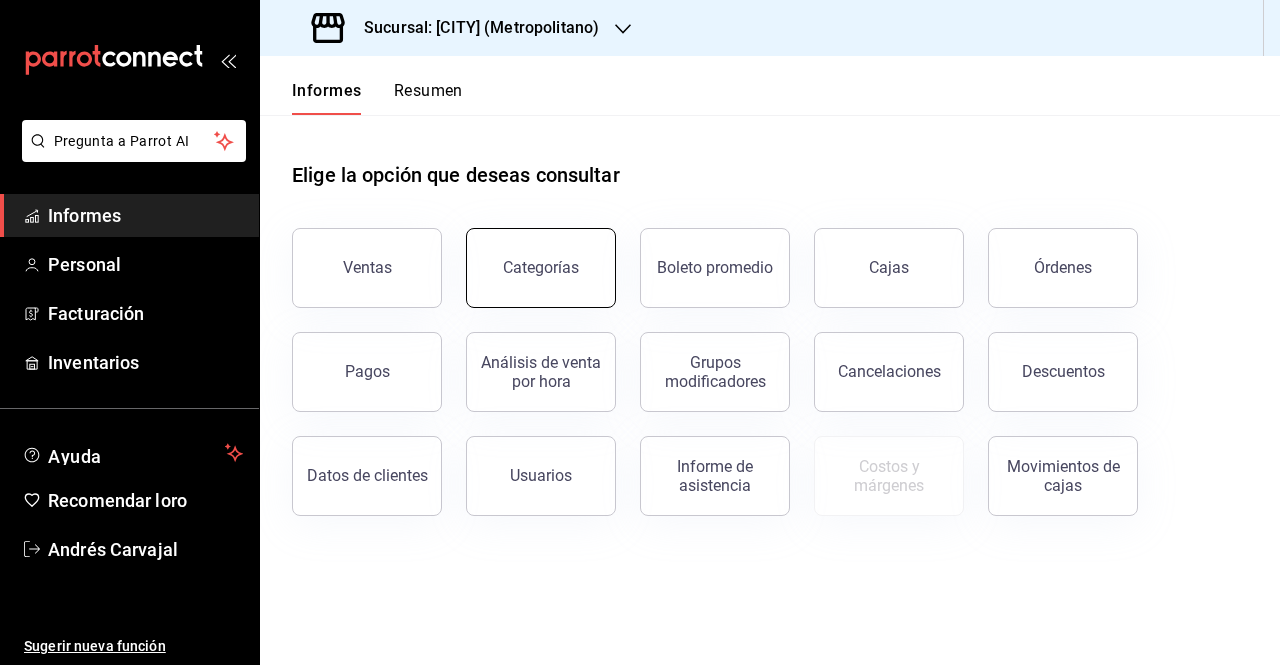 click on "Categorías" at bounding box center (541, 267) 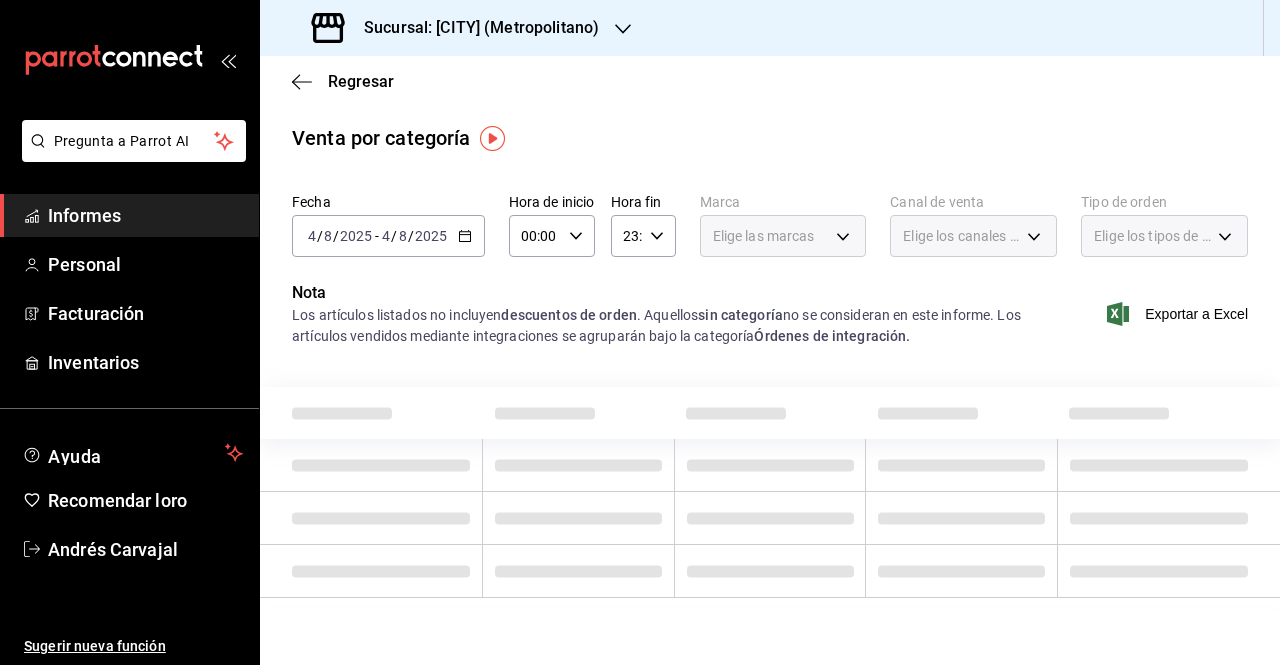 click 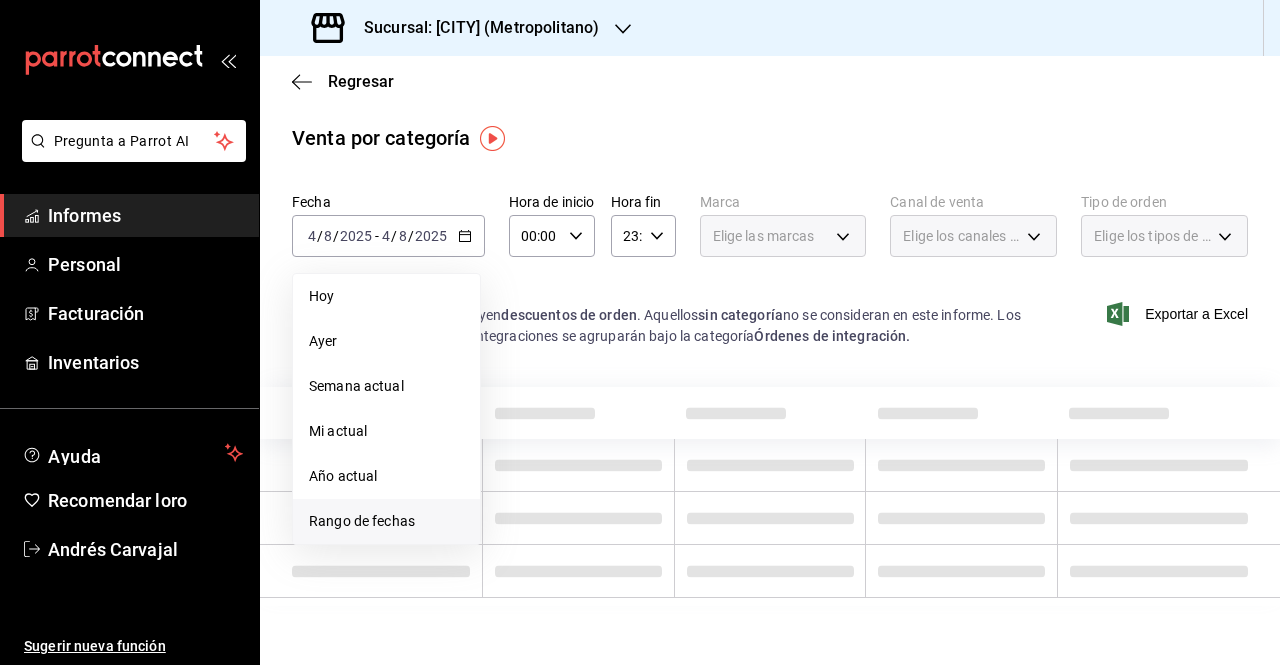 click on "Rango de fechas" at bounding box center [362, 521] 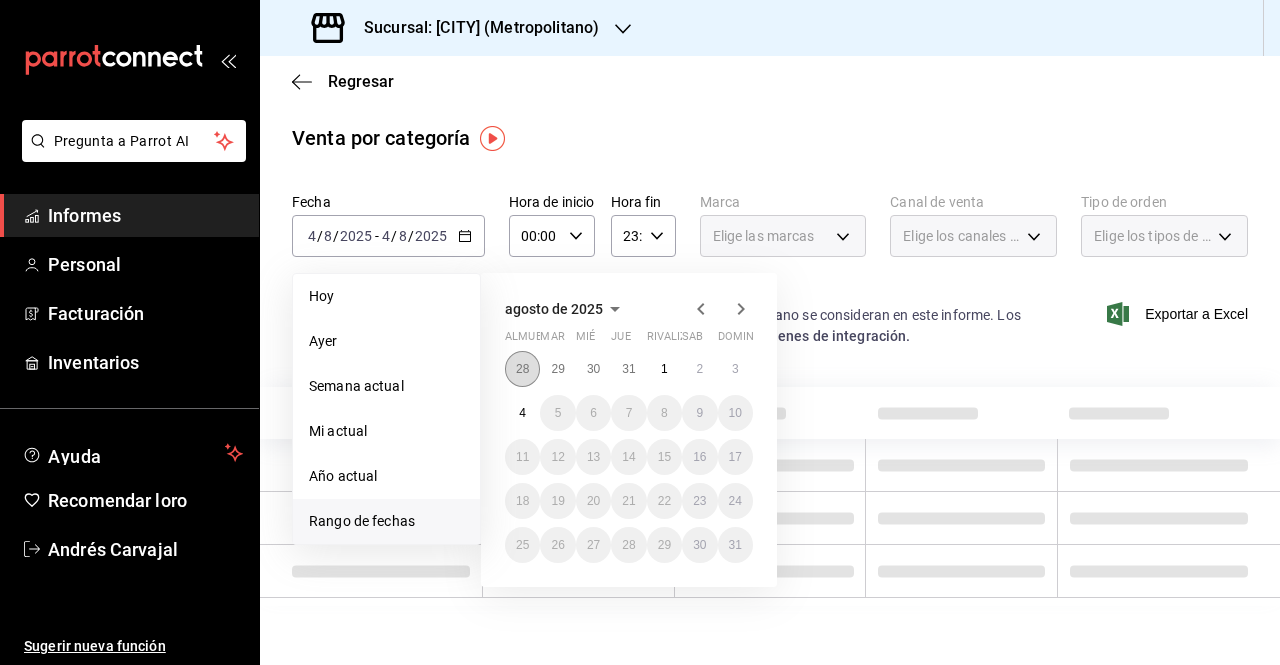 click on "28" at bounding box center [522, 369] 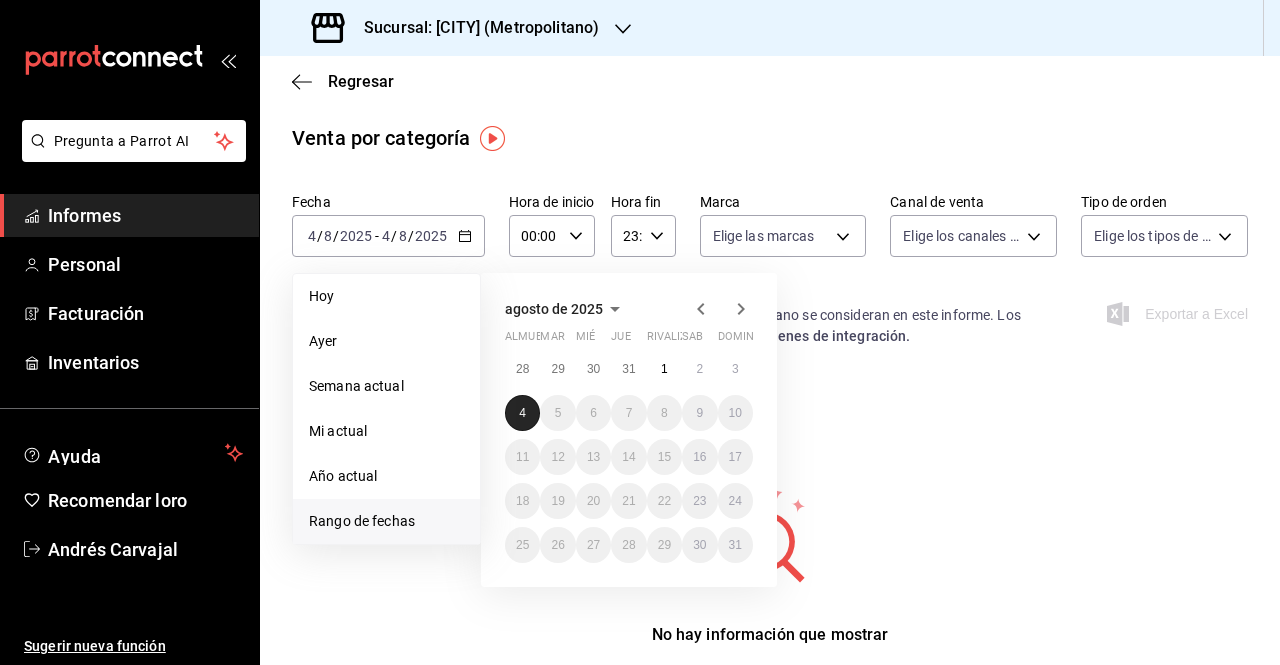 click on "4" at bounding box center (522, 413) 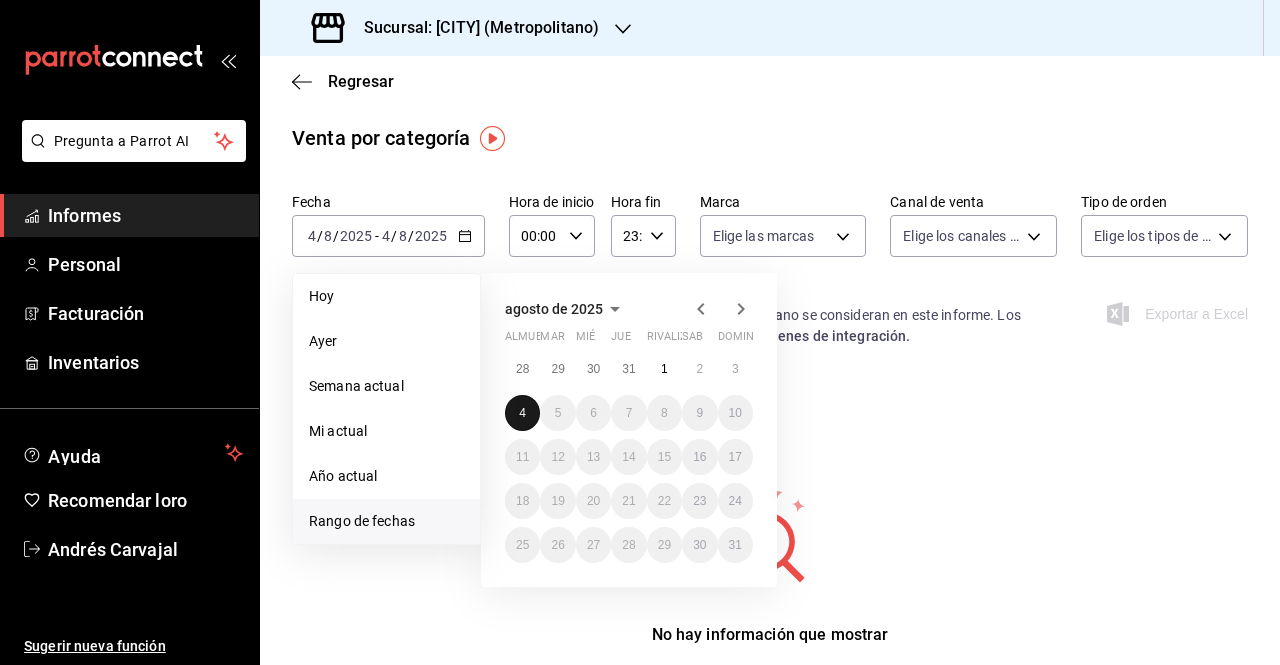 click on "4" at bounding box center (522, 413) 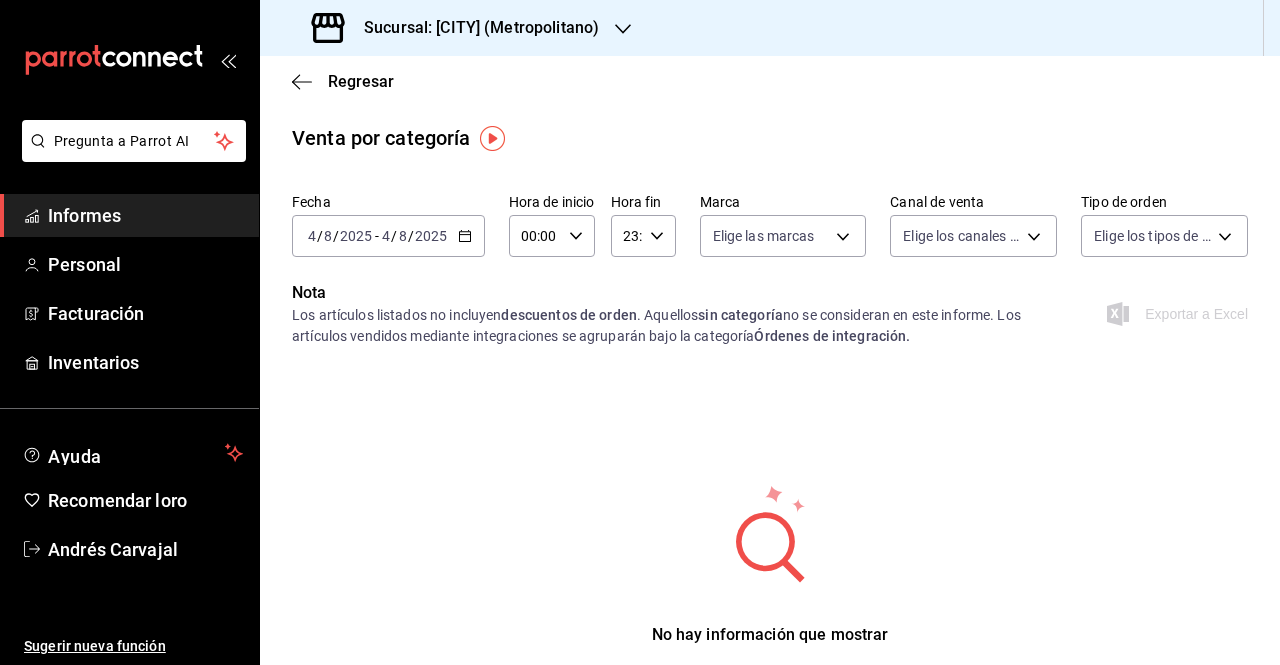 click on "2025-08-04 4 / 8 / 2025 - 2025-08-04 4 / 8 / 2025" at bounding box center [388, 236] 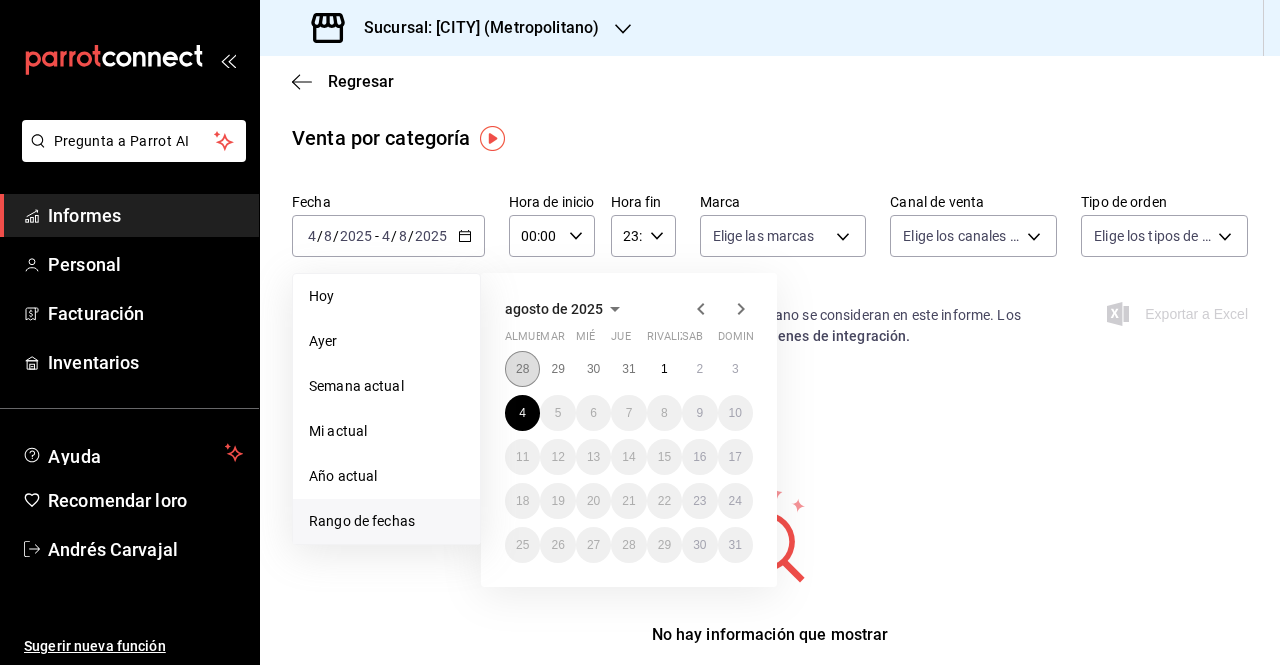 click on "28" at bounding box center [522, 369] 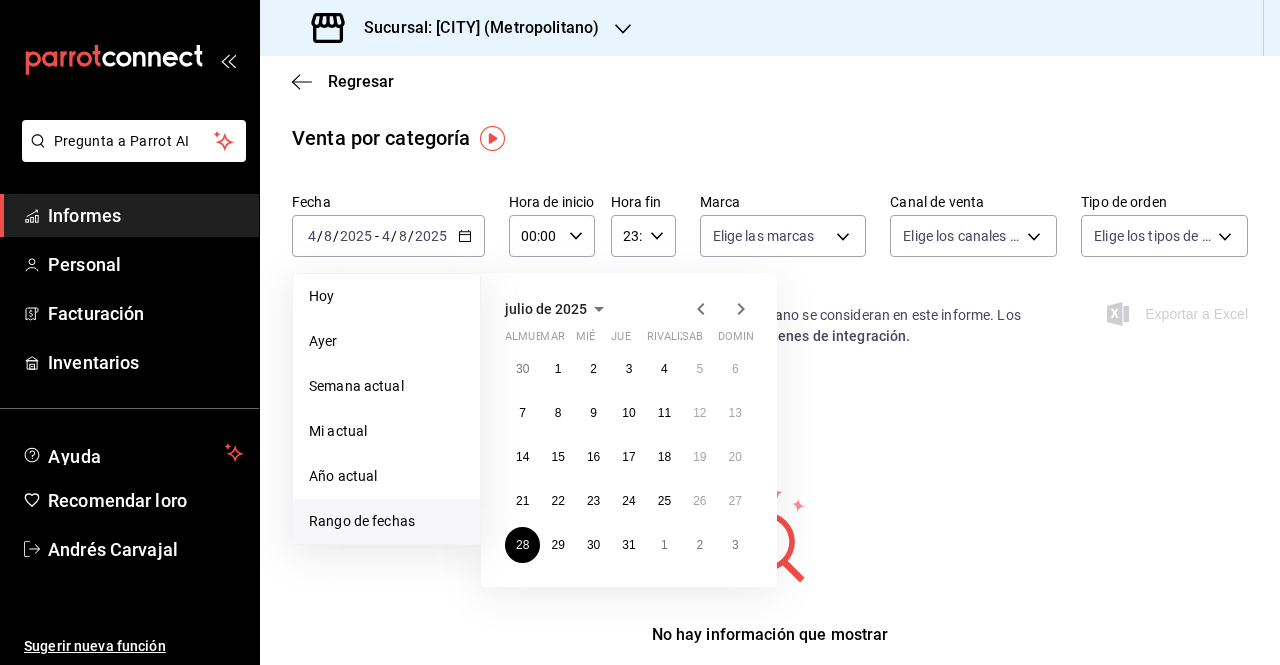 click 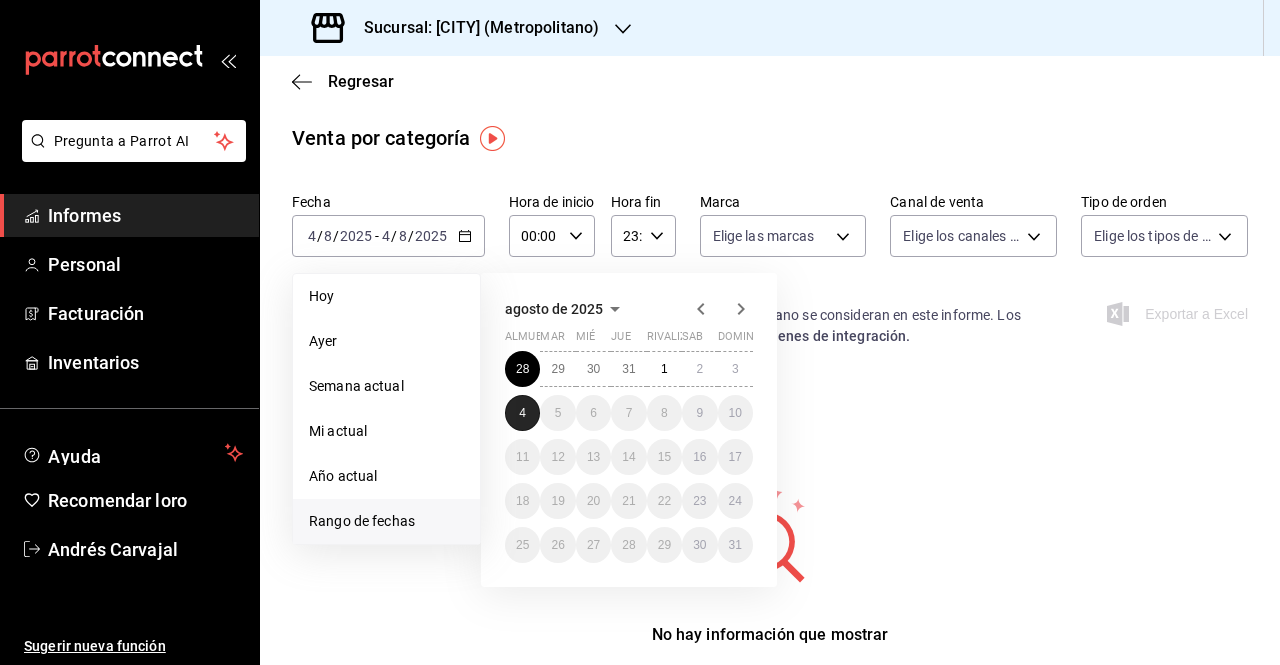 click on "4" at bounding box center [522, 413] 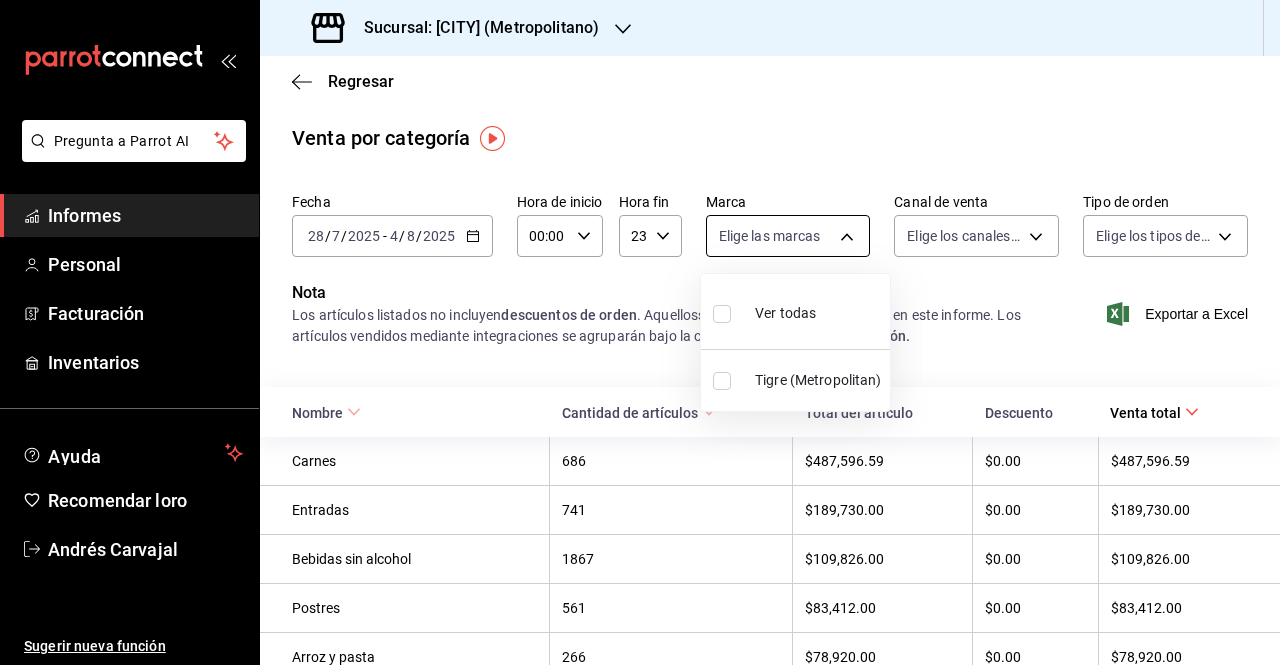 click on "Pregunta a Parrot AI Informes   Personal   Facturación   Inventarios   Ayuda Recomendar loro   [FIRST] [LAST]   Sugerir nueva función   Sucursal: Tigre ([STATE]) Regresar Venta por categoría Fecha [DATE] [DATE] - [DATE] [DATE] Hora de inicio 00:00 Hora de inicio Hora fin 23:59 Hora fin Marca Elige las marcas Canal de venta Elige los canales de venta Tipo de orden Elige los tipos de orden Nota Los artículos listados no incluyen  descuentos de orden  . Aquellos  sin categoría  no se consideran en este informe. Los artículos vendidos mediante integraciones se agruparán bajo la categoría  Órdenes de integración. Exportar a Excel Nombre Cantidad de artículos Total del artículo Descuento Venta total Carnes 686 $[AMOUNT] $[AMOUNT] $[AMOUNT] Entradas 741 $[AMOUNT] $[AMOUNT] $[AMOUNT] Bebidas sin alcohol 1867 $[AMOUNT] $[AMOUNT] $[AMOUNT] Postres 561 $[AMOUNT] $[AMOUNT] $[AMOUNT] Arroz y pasta 266 $[AMOUNT] $[AMOUNT] $[AMOUNT] Empanadas 633 $[AMOUNT] $[AMOUNT] $[AMOUNT] Mixología 95" at bounding box center [640, 332] 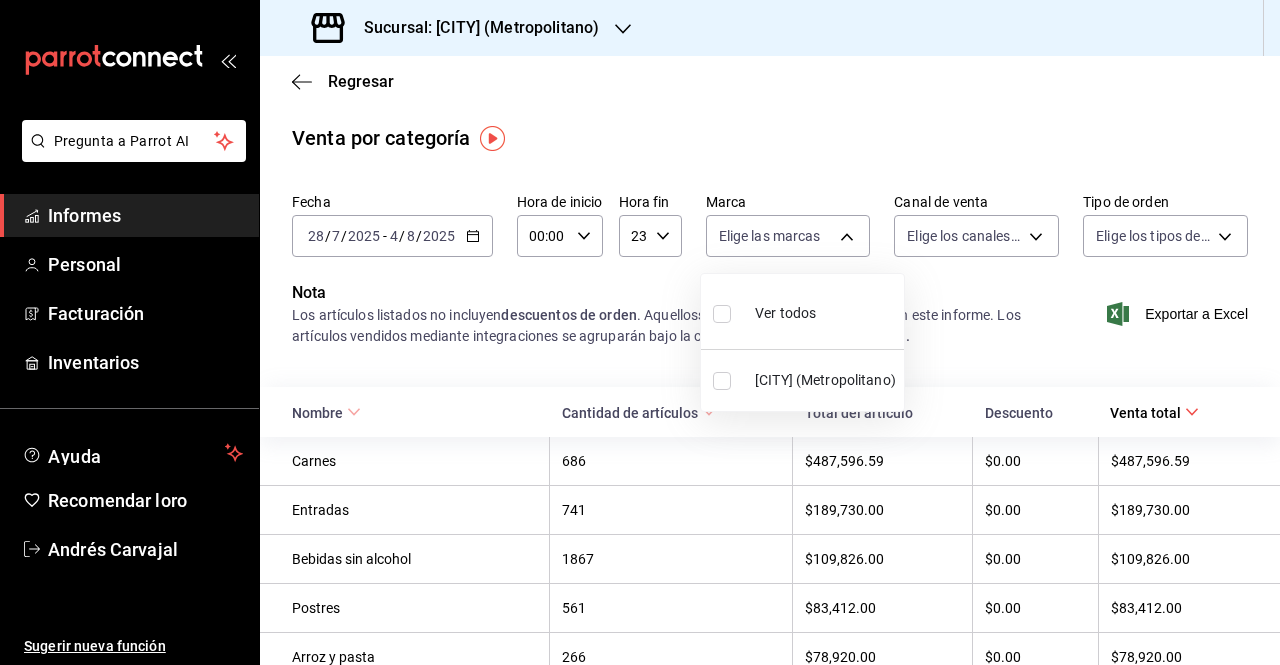 click on "Ver todos" at bounding box center [802, 311] 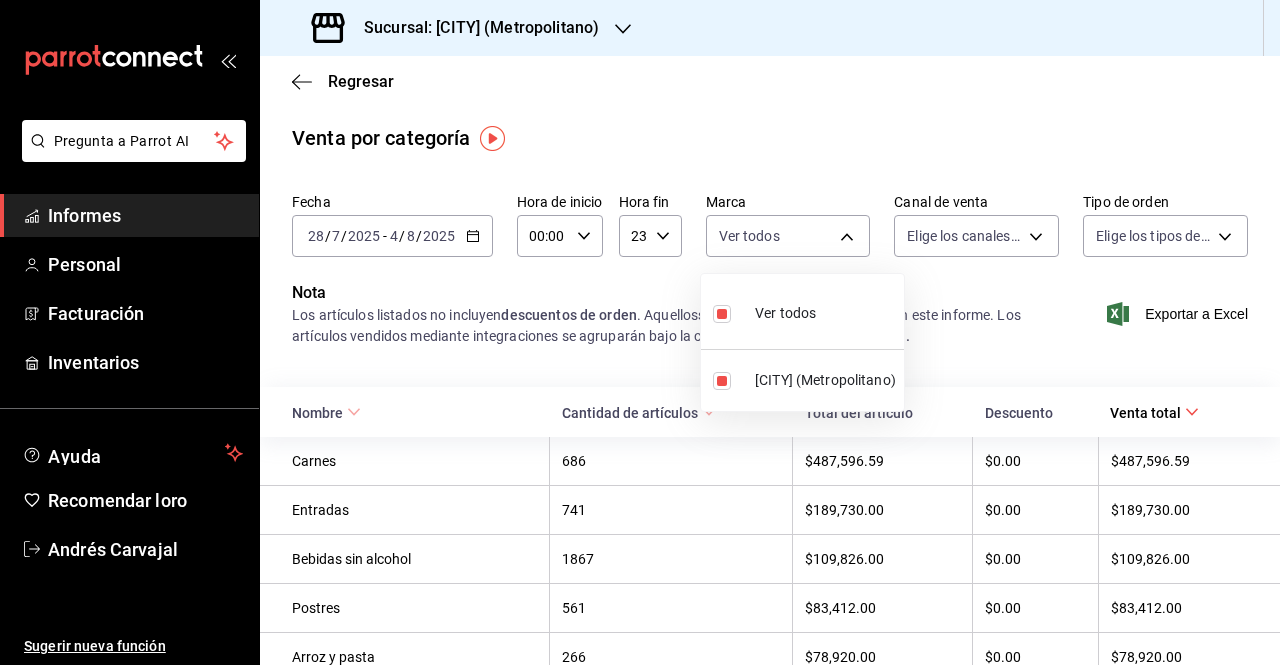 click at bounding box center [640, 332] 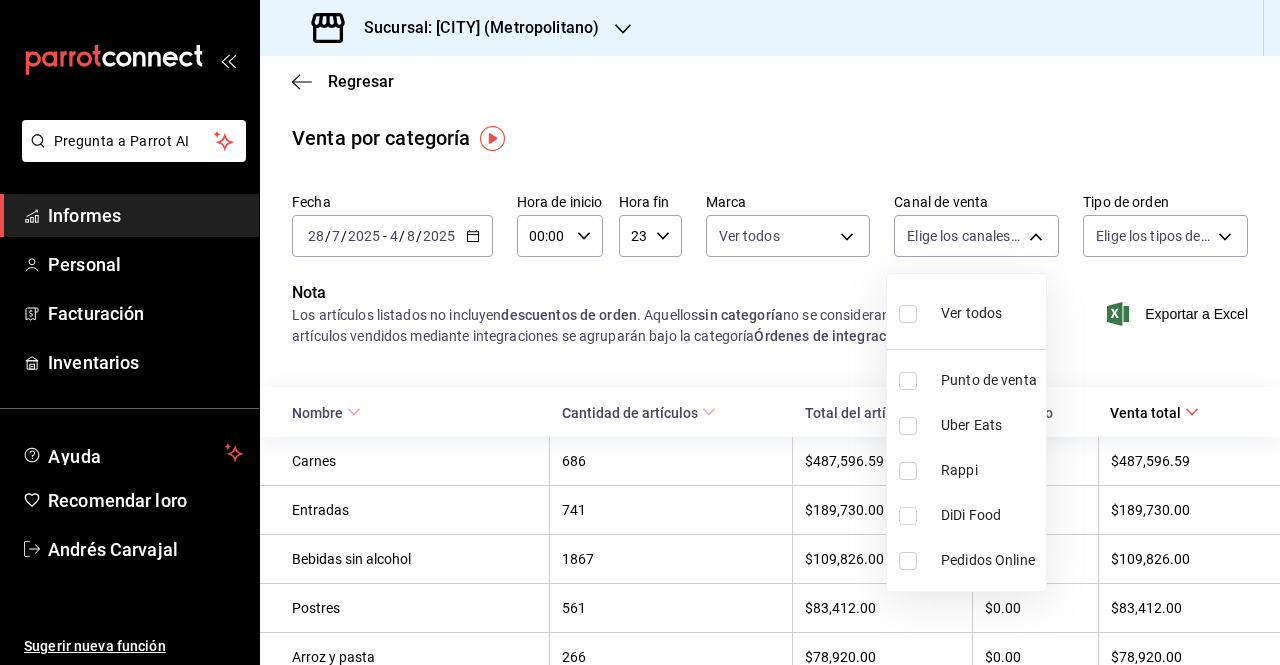 click on "Pregunta a Parrot AI Informes   Personal   Facturación   Inventarios   Ayuda Recomendar loro   [FIRST] [LAST]   Sugerir nueva función   Sucursal: Tigre ([STATE]) Regresar Venta por categoría Fecha [DATE] [DATE] - [DATE] [DATE] Hora de inicio 00:00 Hora de inicio Hora fin 23:59 Hora fin Marca Ver todos [UUID] Canal de venta Elige los canales de venta Tipo de orden Elige los tipos de orden Nota Los artículos listados no incluyen  descuentos de orden  . Aquellos  sin categoría  no se consideran en este informe. Los artículos vendidos mediante integraciones se agruparán bajo la categoría  Órdenes de integración. Exportar a Excel Nombre Cantidad de artículos Total del artículo Descuento Venta total Carnes 686 $[AMOUNT] $[AMOUNT] $[AMOUNT] Entradas 741 $[AMOUNT] $[AMOUNT] $[AMOUNT] Bebidas sin alcohol 1867 $[AMOUNT] $[AMOUNT] $[AMOUNT] Postres 561 $[AMOUNT] $[AMOUNT] $[AMOUNT] Arroz y pasta 266 $[AMOUNT] $[AMOUNT] $[AMOUNT] Empanadas 633 $[AMOUNT] $[AMOUNT] $[AMOUNT]" at bounding box center [640, 332] 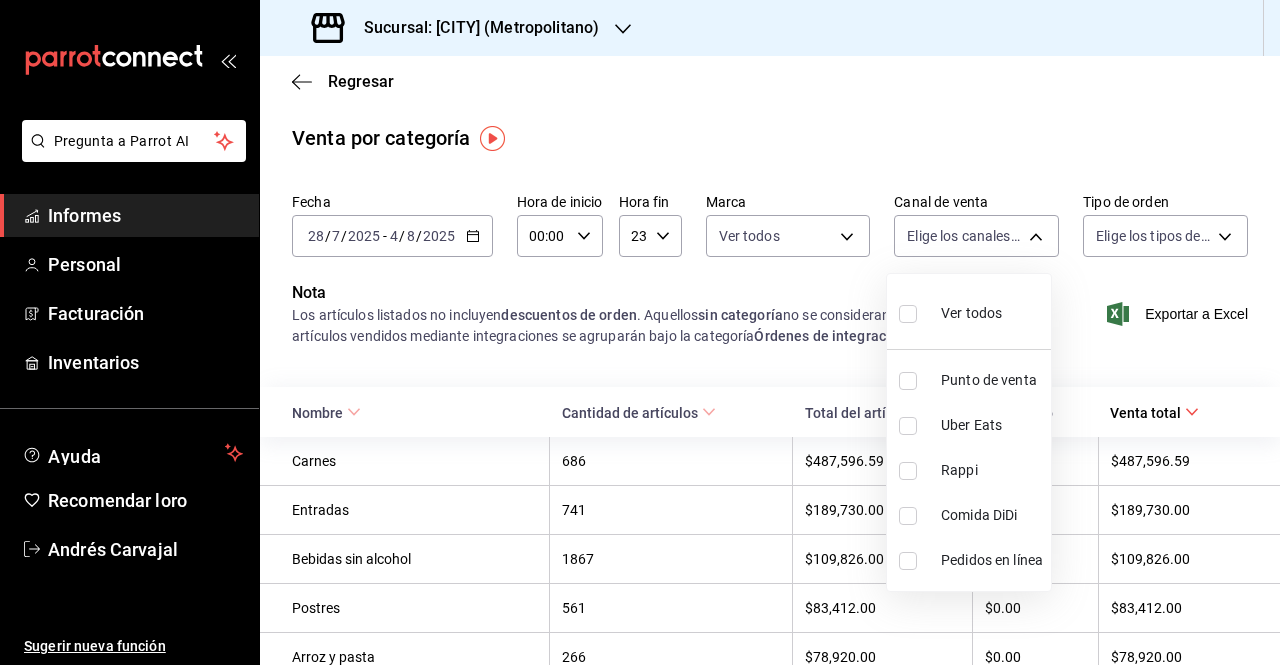 click at bounding box center [912, 313] 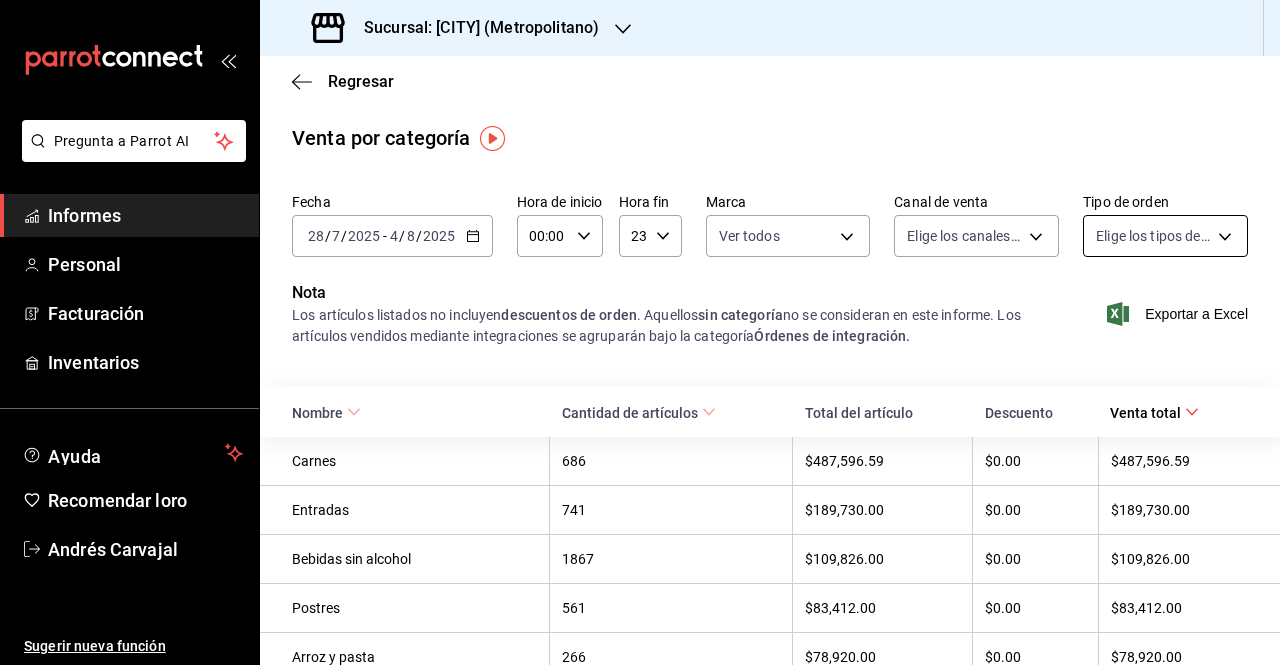 click on "Pregunta a Parrot AI Informes   Personal   Facturación   Inventarios   Ayuda Recomendar loro   [FIRST] [LAST]   Sugerir nueva función   Sucursal: Tigre ([STATE]) Regresar Venta por categoría Fecha [DATE] [DATE] - [DATE] [DATE] Hora de inicio 00:00 Hora de inicio Hora fin 23:59 Hora fin Marca Ver todos [UUID] Canal de venta Elige los canales de venta Tipo de orden Elige los tipos de orden Nota Los artículos listados no incluyen  descuentos de orden  . Aquellos  sin categoría  no se consideran en este informe. Los artículos vendidos mediante integraciones se agruparán bajo la categoría  Órdenes de integración. Exportar a Excel Nombre Cantidad de artículos Total del artículo Descuento Venta total Carnes 686 $[AMOUNT] $[AMOUNT] $[AMOUNT] Entradas 741 $[AMOUNT] $[AMOUNT] $[AMOUNT] Bebidas sin alcohol 1867 $[AMOUNT] $[AMOUNT] $[AMOUNT] Postres 561 $[AMOUNT] $[AMOUNT] $[AMOUNT] Arroz y pasta 266 $[AMOUNT] $[AMOUNT] $[AMOUNT] Empanadas 633 $[AMOUNT] $[AMOUNT] $[AMOUNT]" at bounding box center [640, 332] 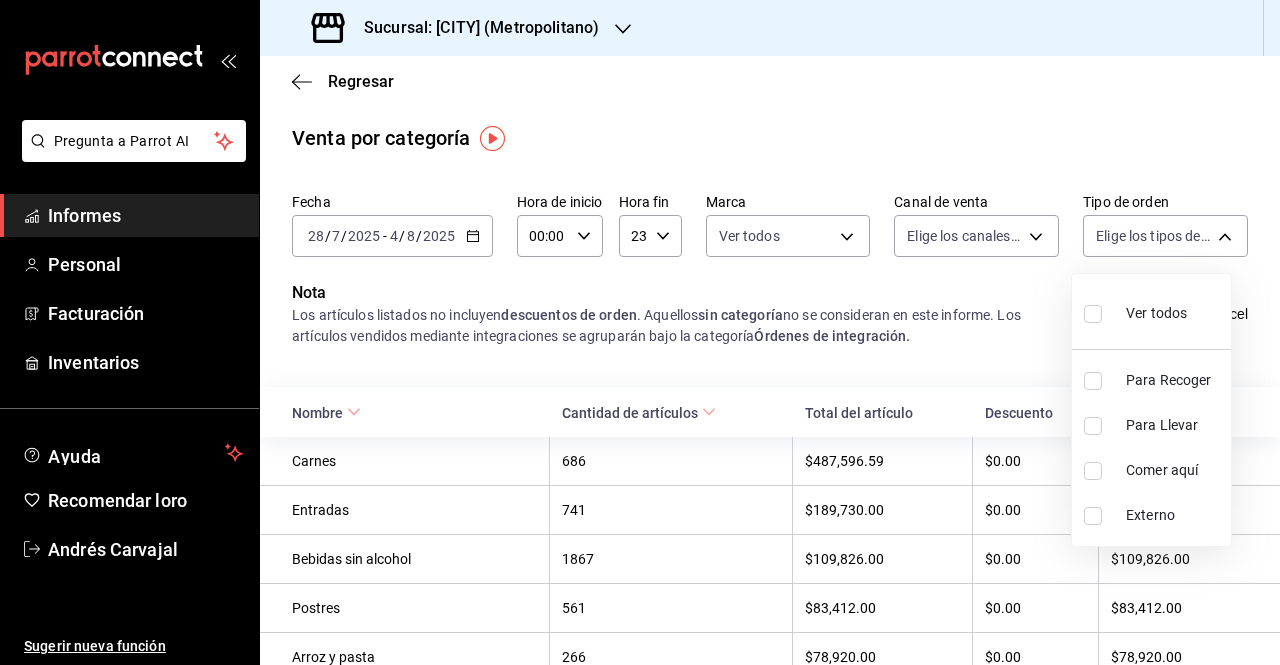 click on "Ver todos" at bounding box center [1156, 313] 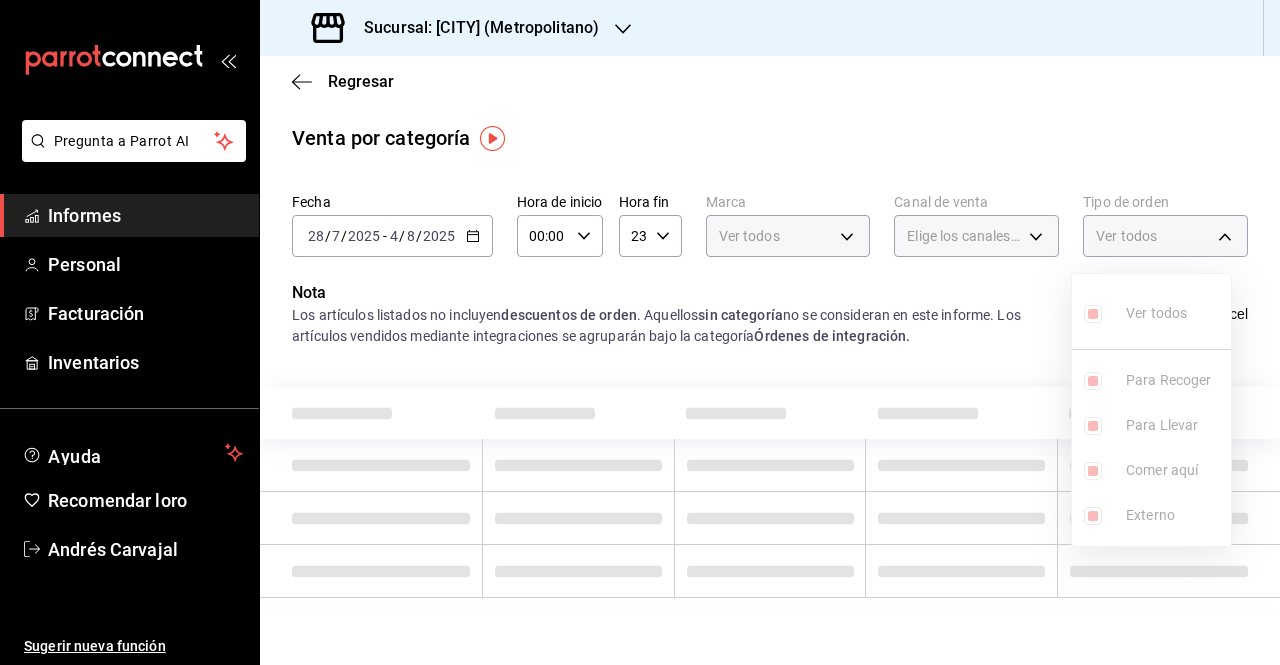 type on "f7df4de8-9964-48c4-9e53-dd040d652eda,4cfece08-abf2-465c-953c-59dc98a97bb2,5a16a703-5d23-45cc-98da-f4387ee19197,EXTERNAL" 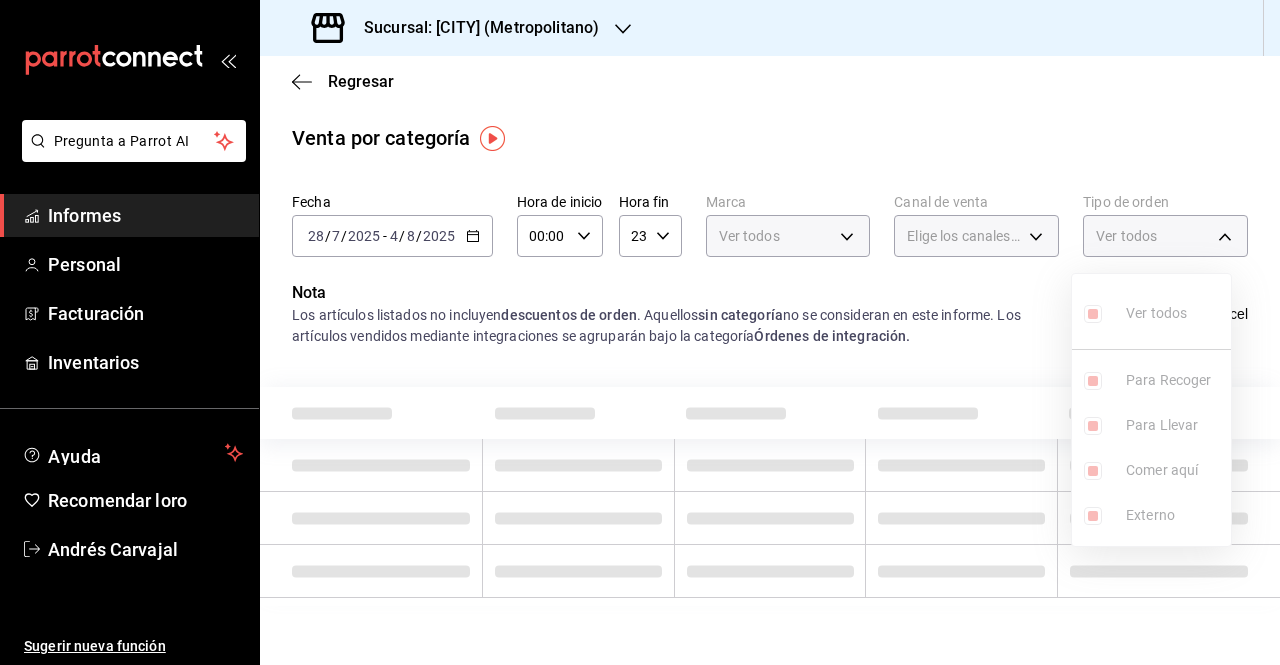 checkbox on "true" 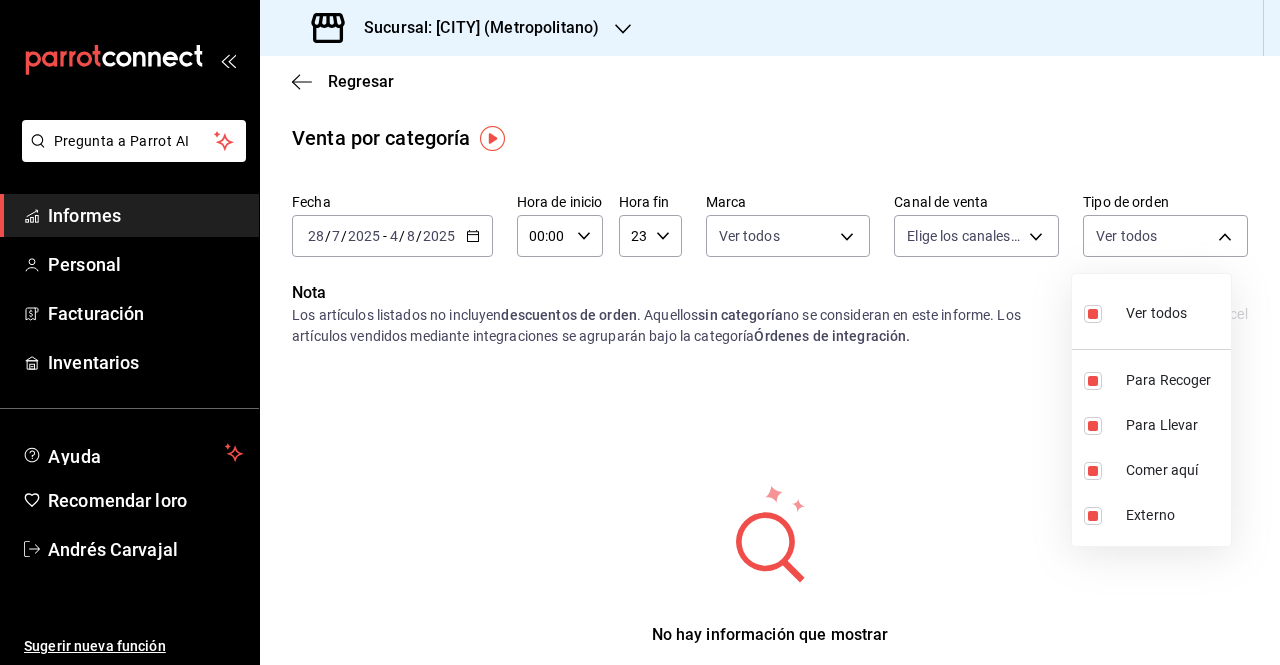 click at bounding box center [640, 332] 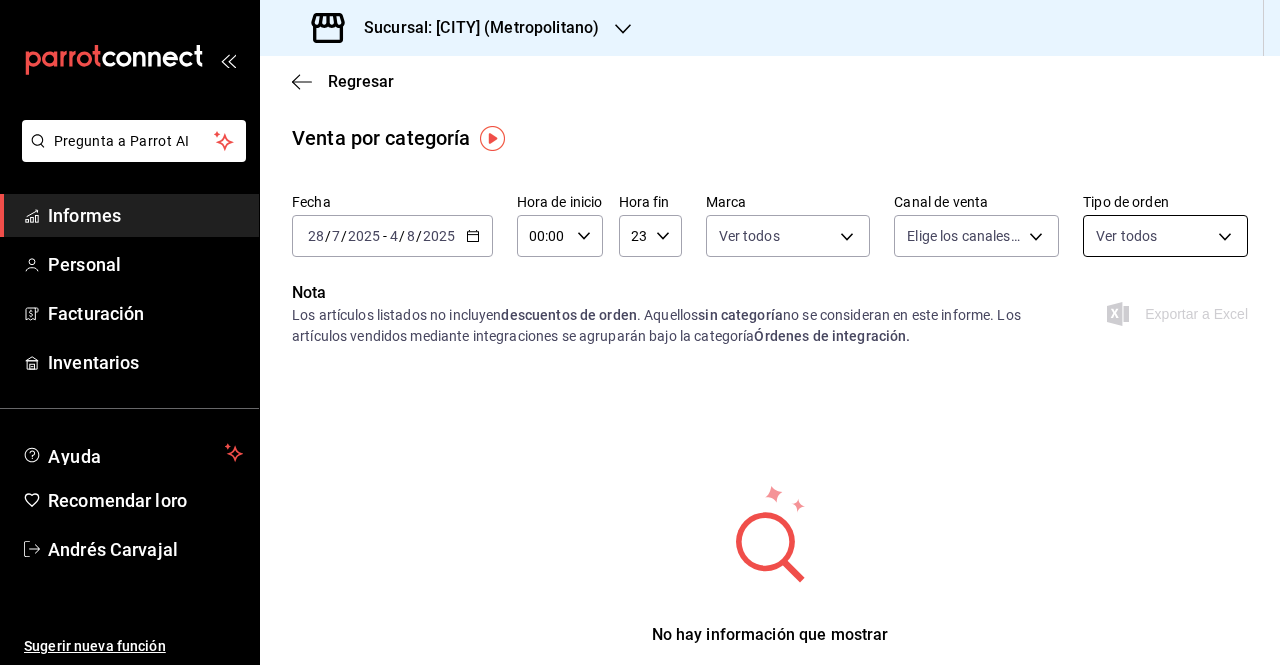click on "Pregunta a Parrot AI Informes   Personal   Facturación   Inventarios   Ayuda Recomendar loro   [FIRST] [LAST]   Sugerir nueva función   Sucursal: Tigre ([STATE]) Regresar Venta por categoría Fecha [DATE] [DATE] - [DATE] [DATE] Hora de inicio 00:00 Hora de inicio Hora fin 23:59 Hora fin Marca Ver todos [UUID], [UUID], [UUID], [UUID] Canal de venta Elige los canales de venta Tipo de orden Ver todos [UUID], [UUID], [UUID], [UUID] Nota Los artículos listados no incluyen  descuentos de orden  . Aquellos  sin categoría  no se consideran en este informe. Los artículos vendidos mediante integraciones se agruparán bajo la categoría  Órdenes de integración. Exportar a Excel No hay información que mostrar Texto original Valora esta traducción Tu opinión servirá para ayudar a mejorar el Traductor de Google GANA 1 MES GRATIS EN TU SUSCRIPCIÓN AQUÍ Ver video tutorial Ir a un video" at bounding box center (640, 332) 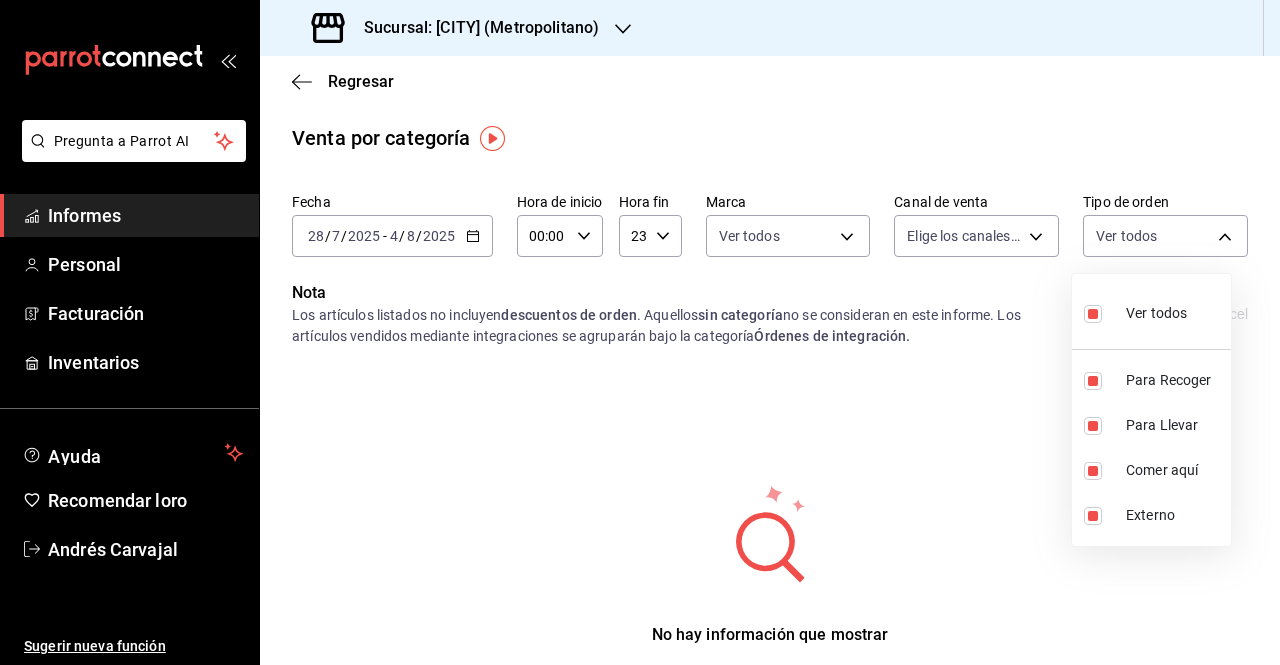 click on "Ver todos" at bounding box center [1135, 311] 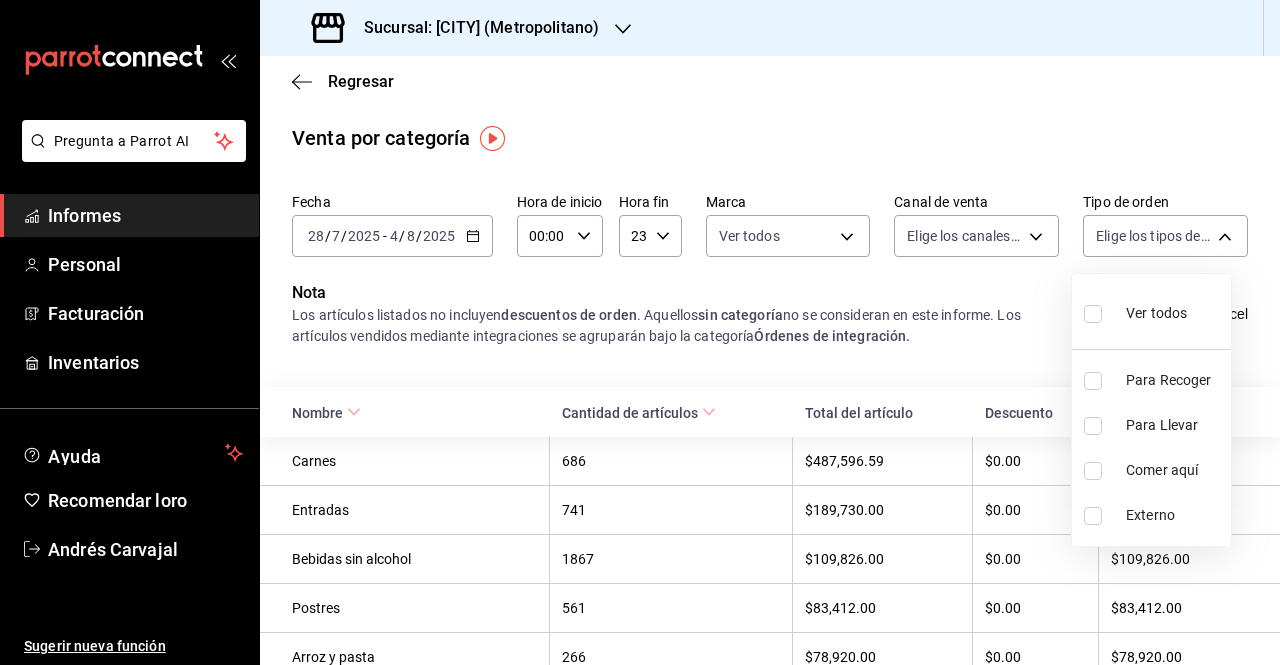 click at bounding box center (640, 332) 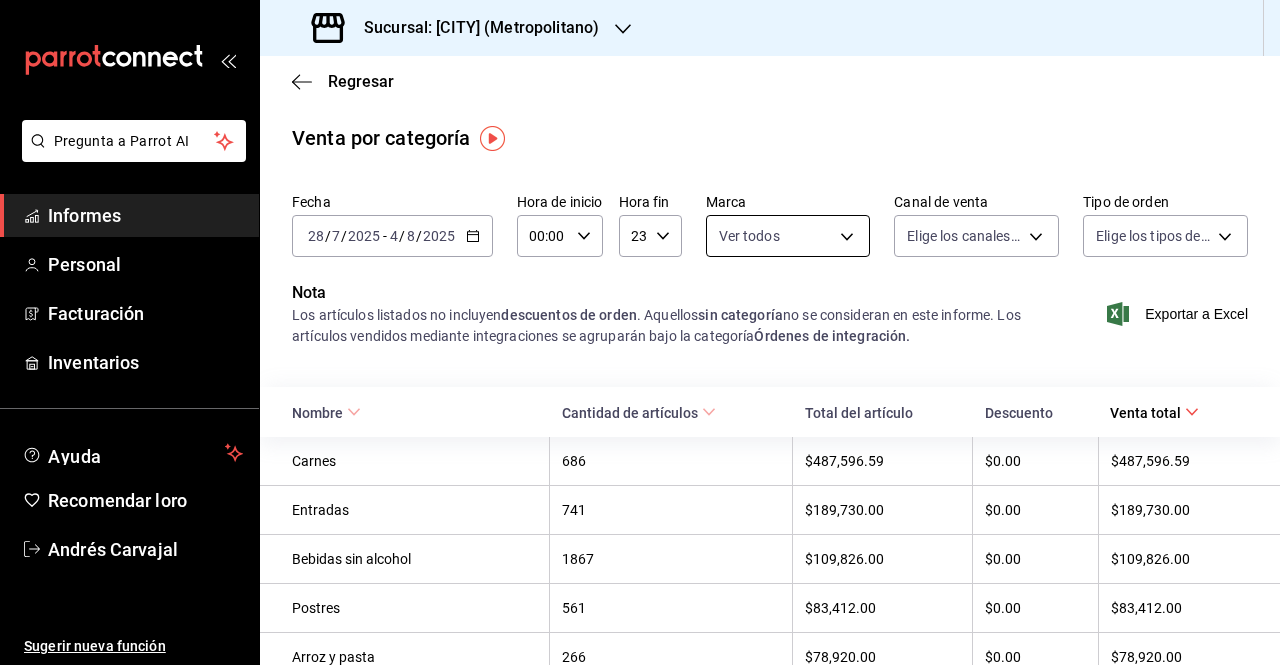 click on "Pregunta a Parrot AI Informes   Personal   Facturación   Inventarios   Ayuda Recomendar loro   [FIRST] [LAST]   Sugerir nueva función   Sucursal: Tigre ([STATE]) Regresar Venta por categoría Fecha [DATE] [DATE] - [DATE] [DATE] Hora de inicio 00:00 Hora de inicio Hora fin 23:59 Hora fin Marca Ver todos [UUID] Canal de venta Elige los canales de venta Tipo de orden Elige los tipos de orden Nota Los artículos listados no incluyen  descuentos de orden  . Aquellos  sin categoría  no se consideran en este informe. Los artículos vendidos mediante integraciones se agruparán bajo la categoría  Órdenes de integración. Exportar a Excel Nombre Cantidad de artículos Total del artículo Descuento Venta total Carnes 686 $[AMOUNT] $[AMOUNT] $[AMOUNT] Entradas 741 $[AMOUNT] $[AMOUNT] $[AMOUNT] Bebidas sin alcohol 1867 $[AMOUNT] $[AMOUNT] $[AMOUNT] Postres 561 $[AMOUNT] $[AMOUNT] $[AMOUNT] Arroz y pasta 266 $[AMOUNT] $[AMOUNT] $[AMOUNT] Empanadas 633 $[AMOUNT] $[AMOUNT] $[AMOUNT]" at bounding box center [640, 332] 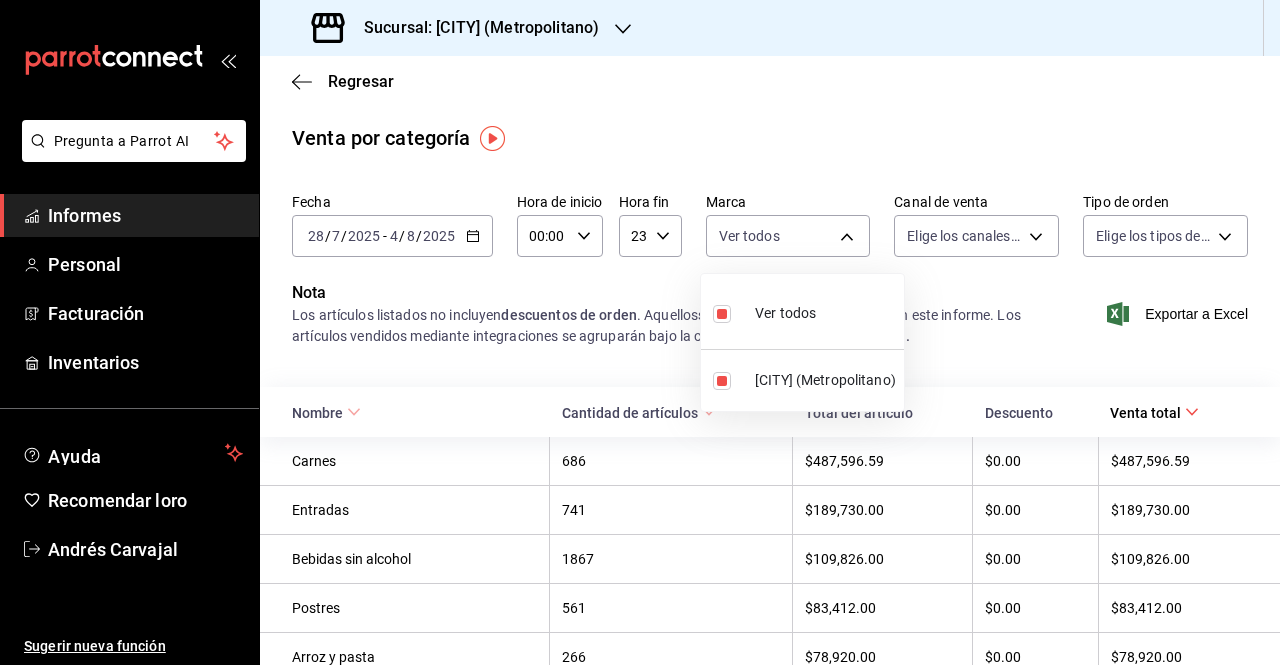 click at bounding box center [640, 332] 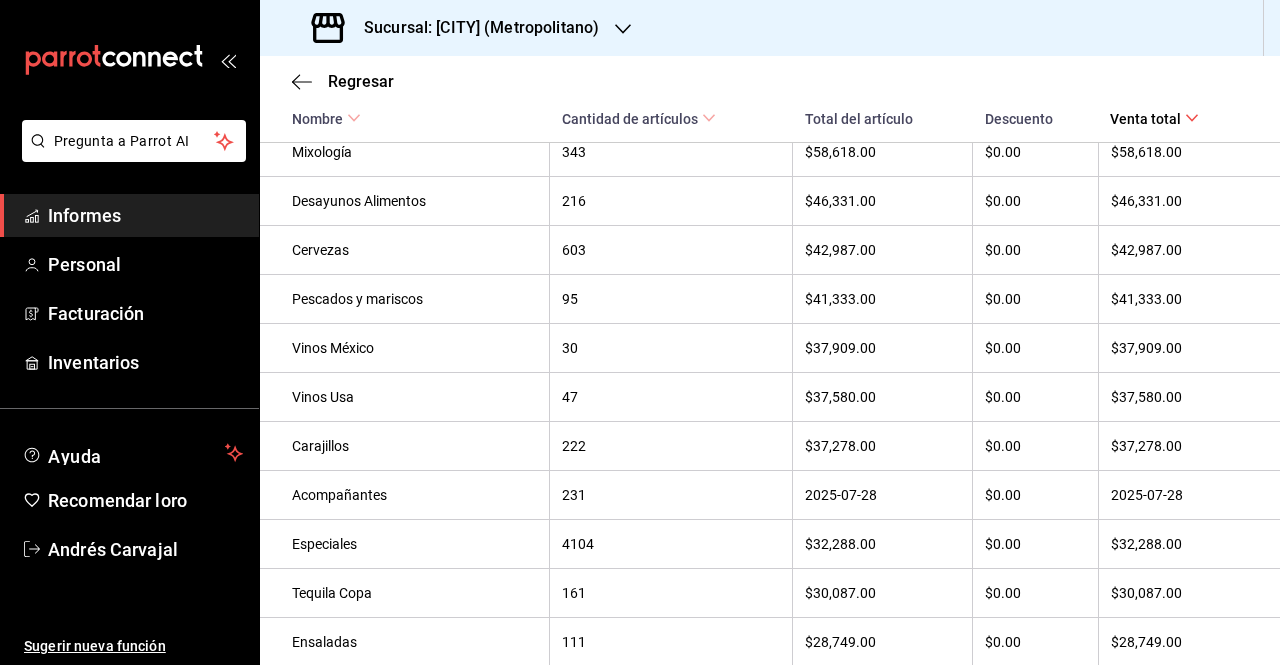 scroll, scrollTop: 0, scrollLeft: 0, axis: both 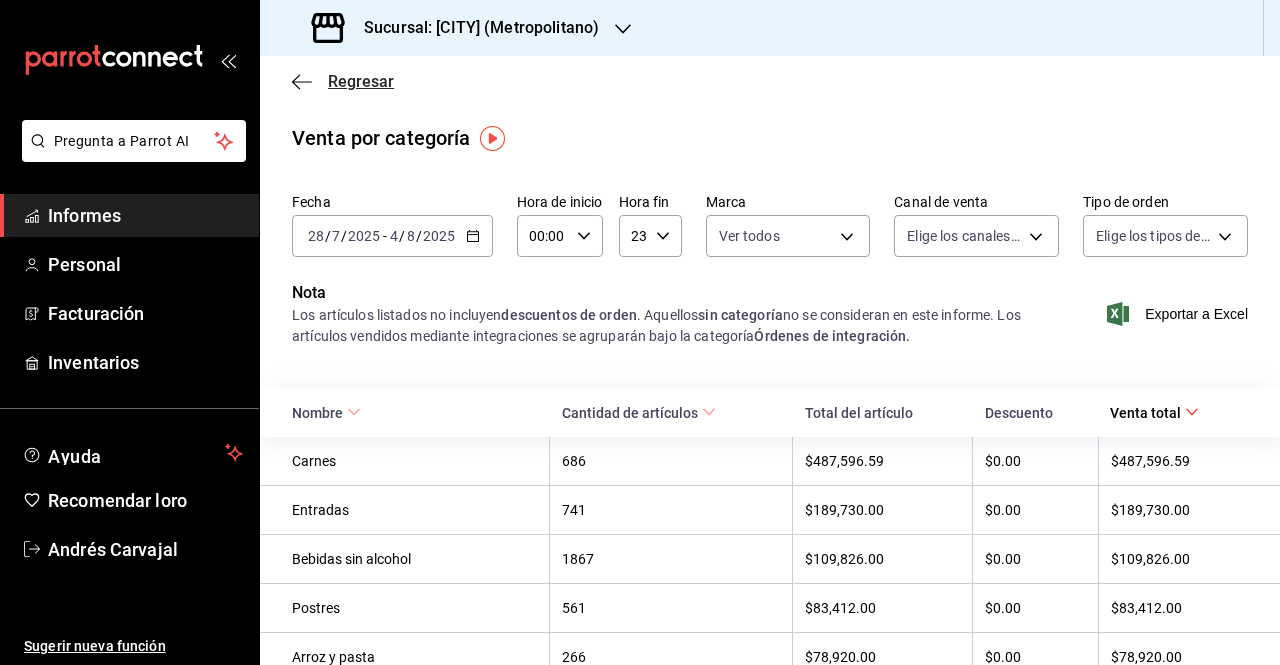 click on "Regresar" at bounding box center [361, 81] 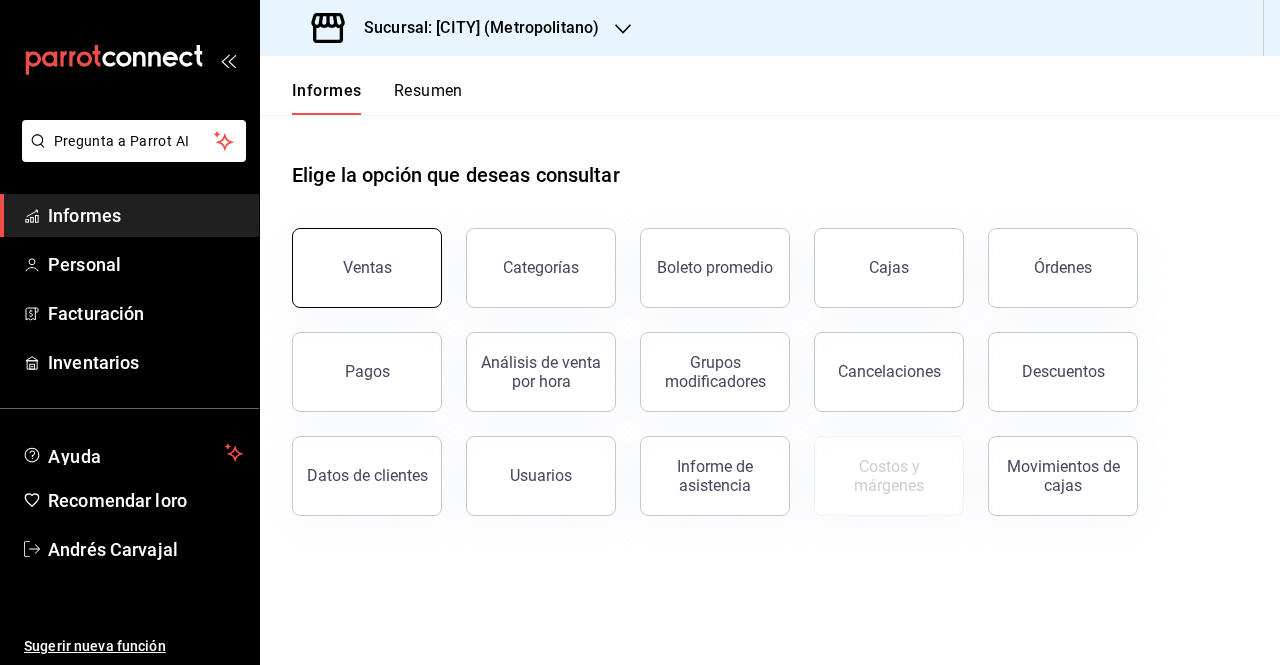 click on "Ventas" at bounding box center (367, 268) 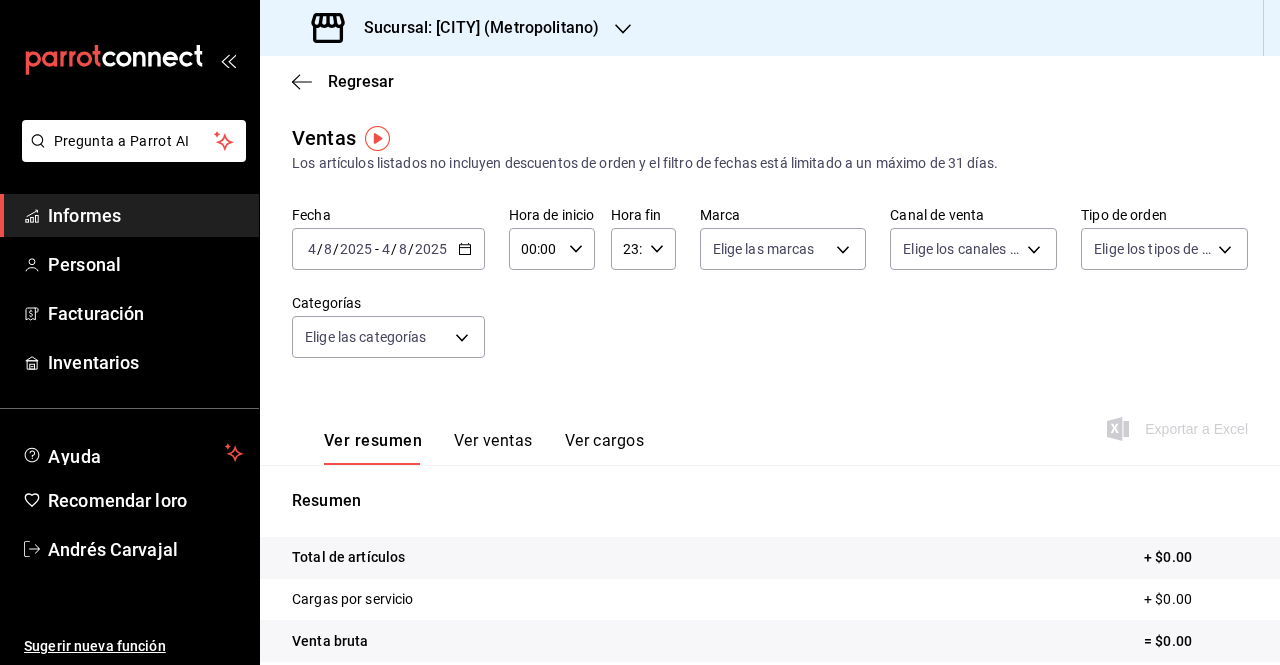 click on "2025-08-04 4 / 8 / 2025 - 2025-08-04 4 / 8 / 2025" at bounding box center (388, 249) 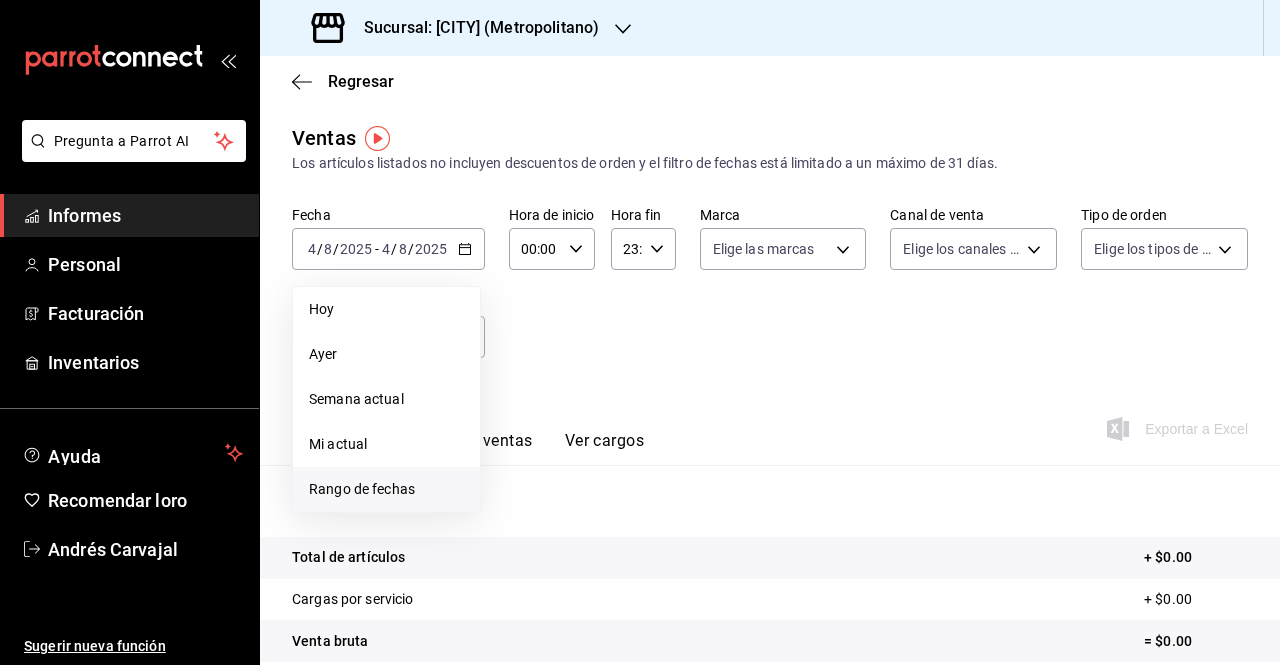 click on "Rango de fechas" at bounding box center (386, 489) 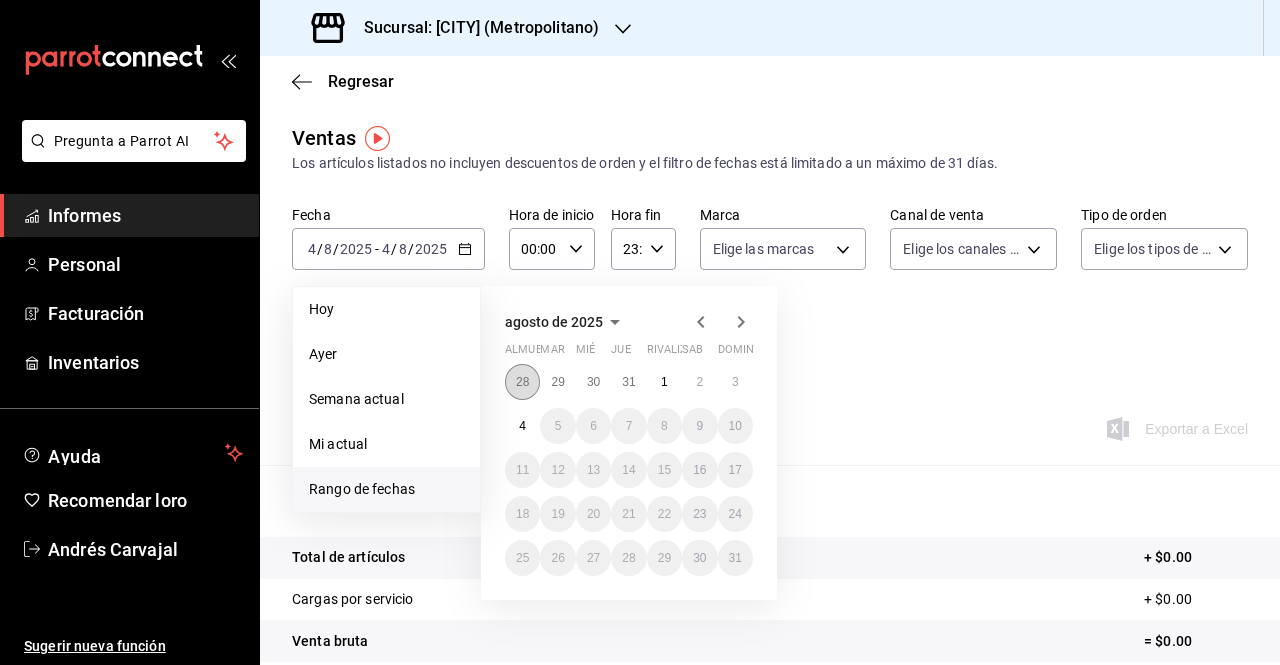 click on "28" at bounding box center (522, 382) 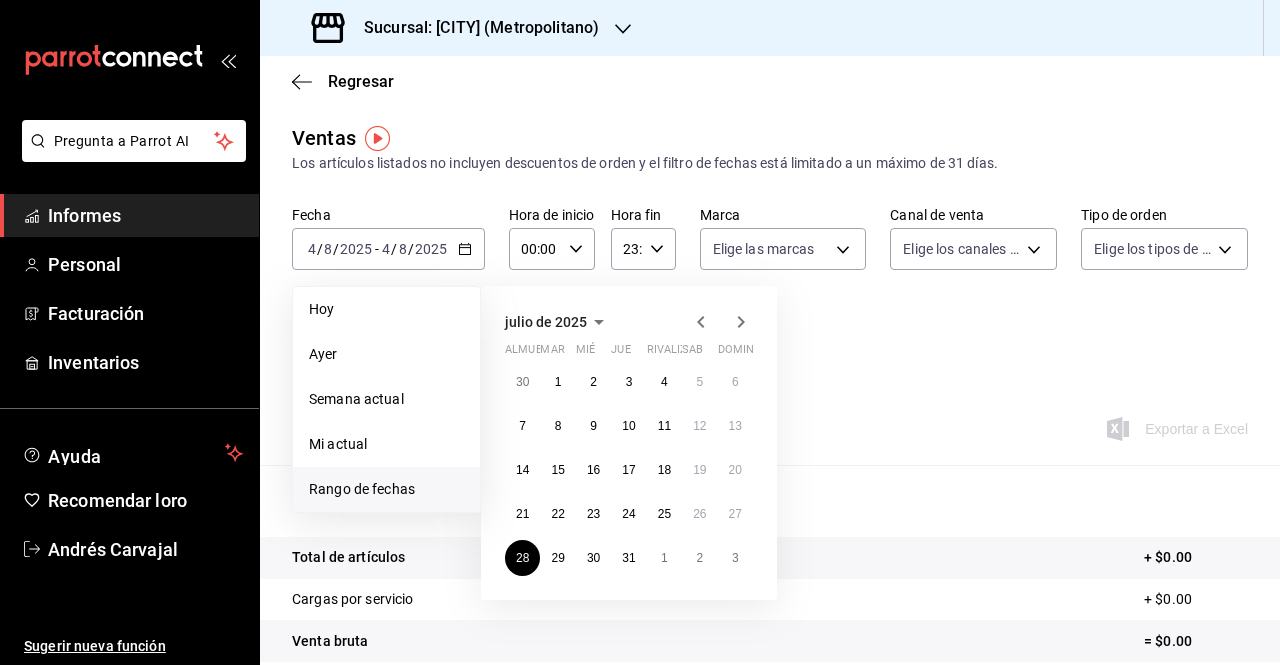 click 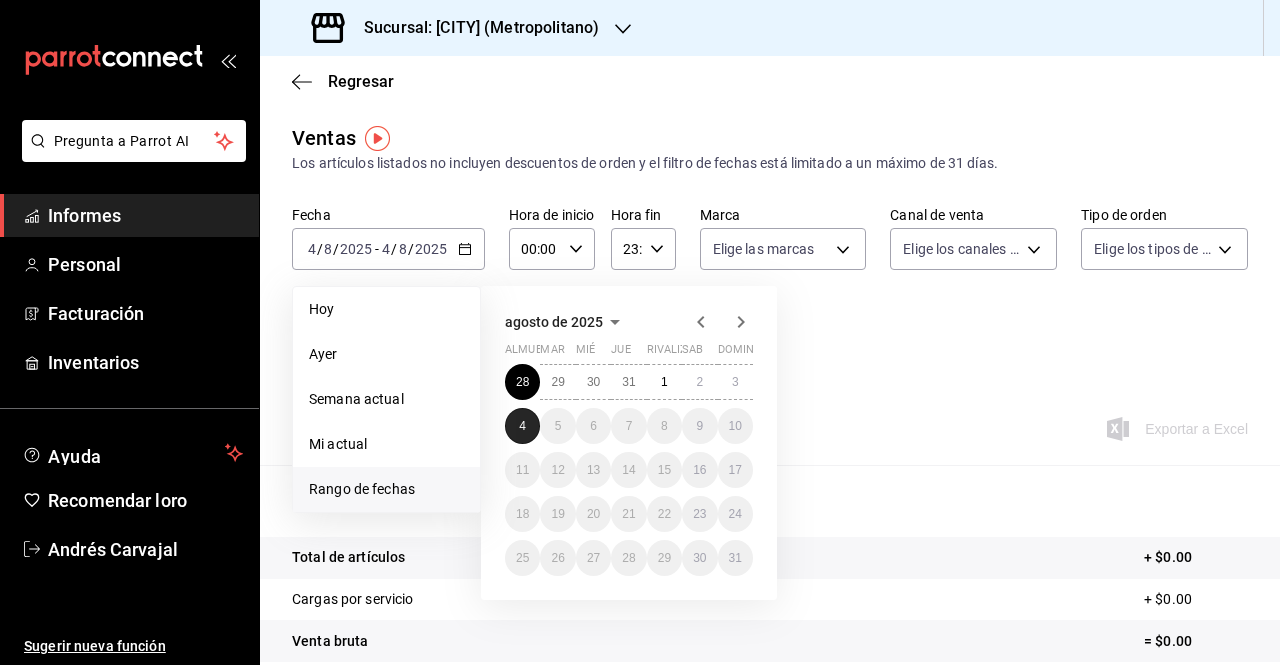 click on "4" at bounding box center (522, 426) 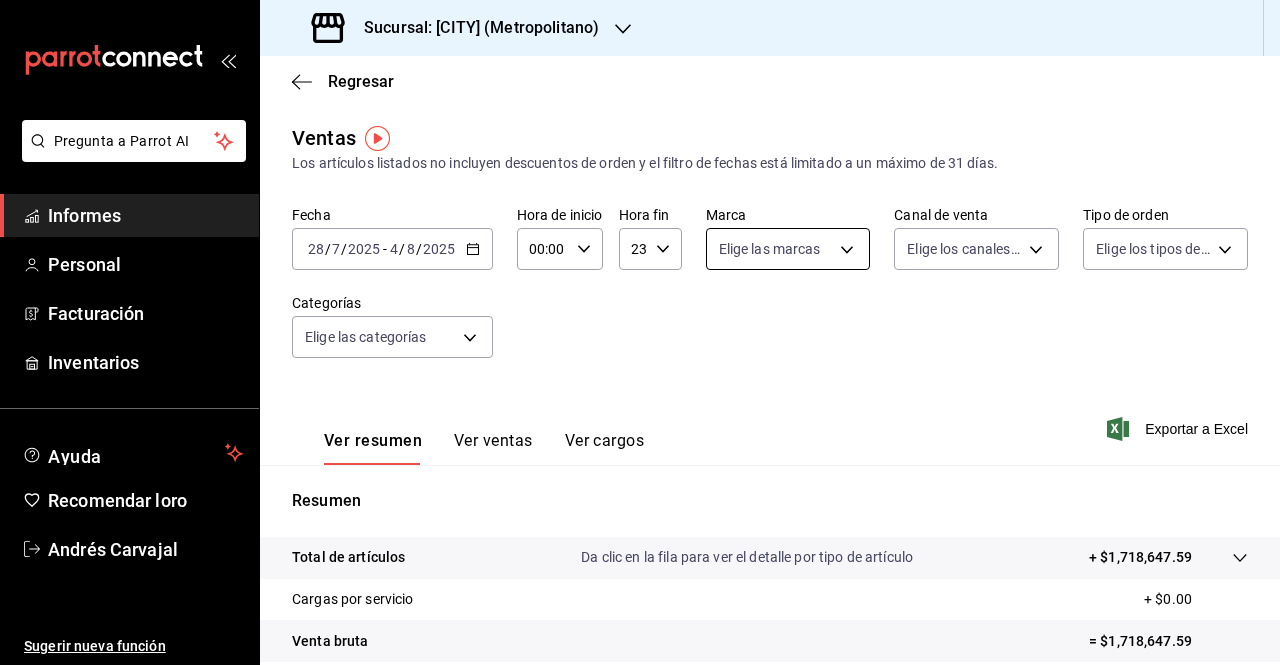 click on "Pregunta a Parrot AI Informes   Personal   Facturación   Inventarios   Ayuda Recomendar loro   [FIRST] [LAST]   Sugerir nueva función   Sucursal: Tigre ([STATE]) Regresar Ventas Los artículos listados no incluyen descuentos de orden y el filtro de fechas está limitado a un máximo de 31 días. Fecha [DATE] [DATE] - [DATE] [DATE] Hora de inicio 00:00 Hora de inicio Hora fin 23:59 Hora fin Marca Elige las marcas Canal de venta Elige los canales de venta Tipo de orden Elige los tipos de orden Categorías Elige las categorías Ver resumen Ver ventas Ver cargos Exportar a Excel Resumen Total de artículos Da clic en la fila para ver el detalle por tipo de artículo + $[AMOUNT] Cargas por servicio + $[AMOUNT] Venta bruta = $[AMOUNT] Descuentos totales - $[AMOUNT] Certificados de regalo - $[AMOUNT] Venta total = $[AMOUNT] Impuestos - $[AMOUNT] Venta neta = $[AMOUNT] Texto original Valora esta traducción GANA 1 MES GRATIS EN TU SUSCRIPCIÓN AQUÍ Ver video tutorial" at bounding box center (640, 332) 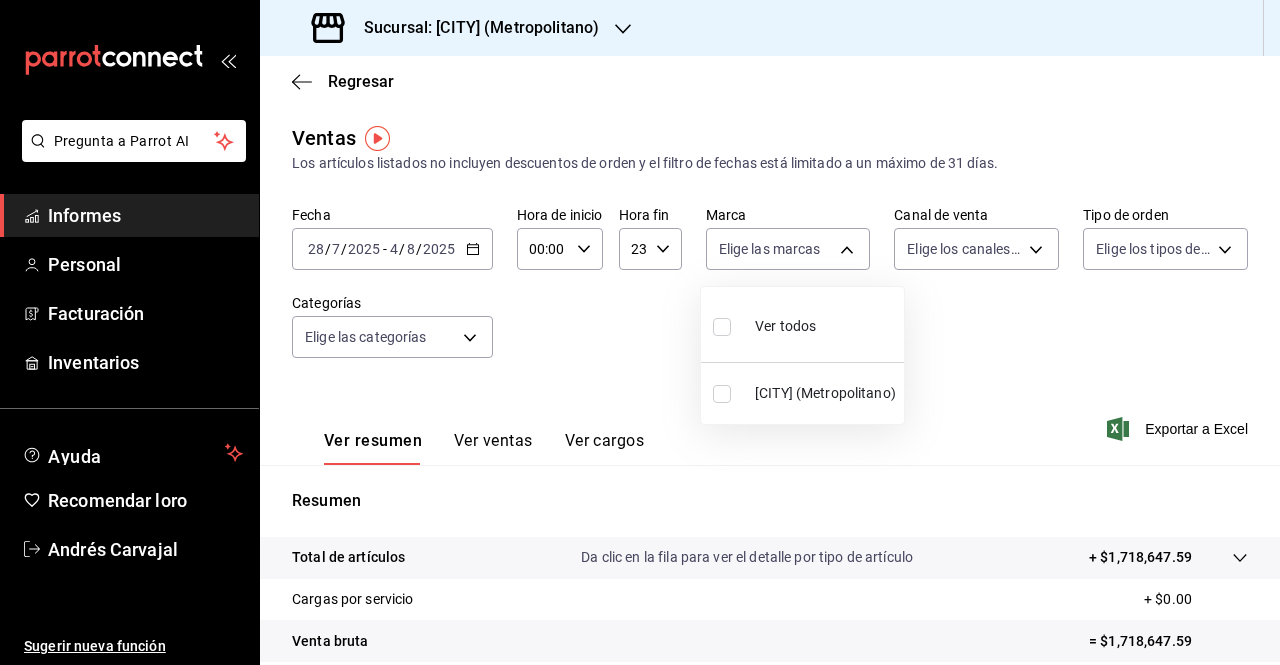 click on "Ver todos" at bounding box center (785, 326) 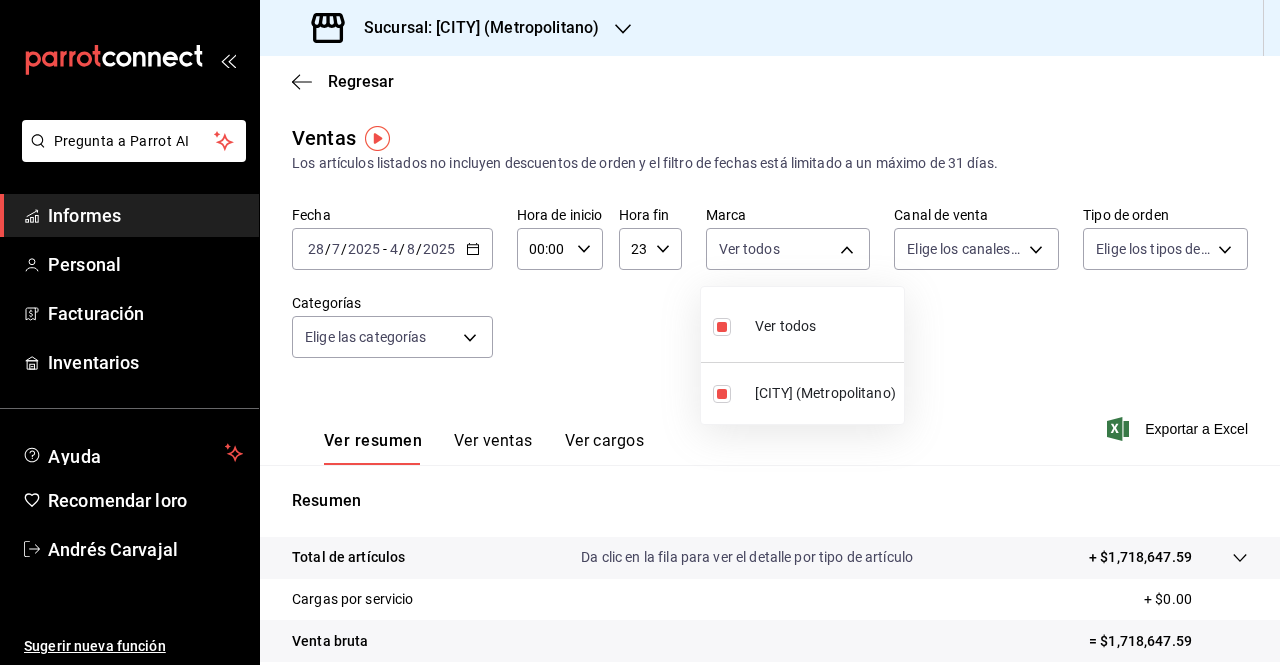 click at bounding box center [640, 332] 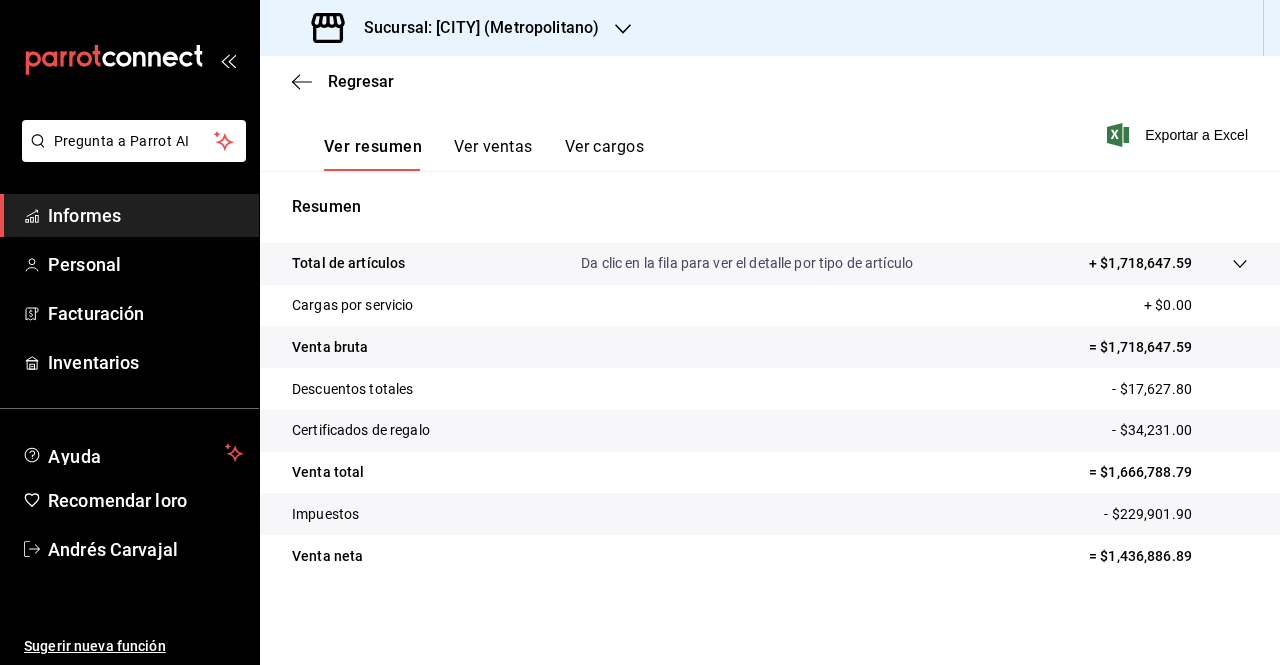 scroll, scrollTop: 4, scrollLeft: 0, axis: vertical 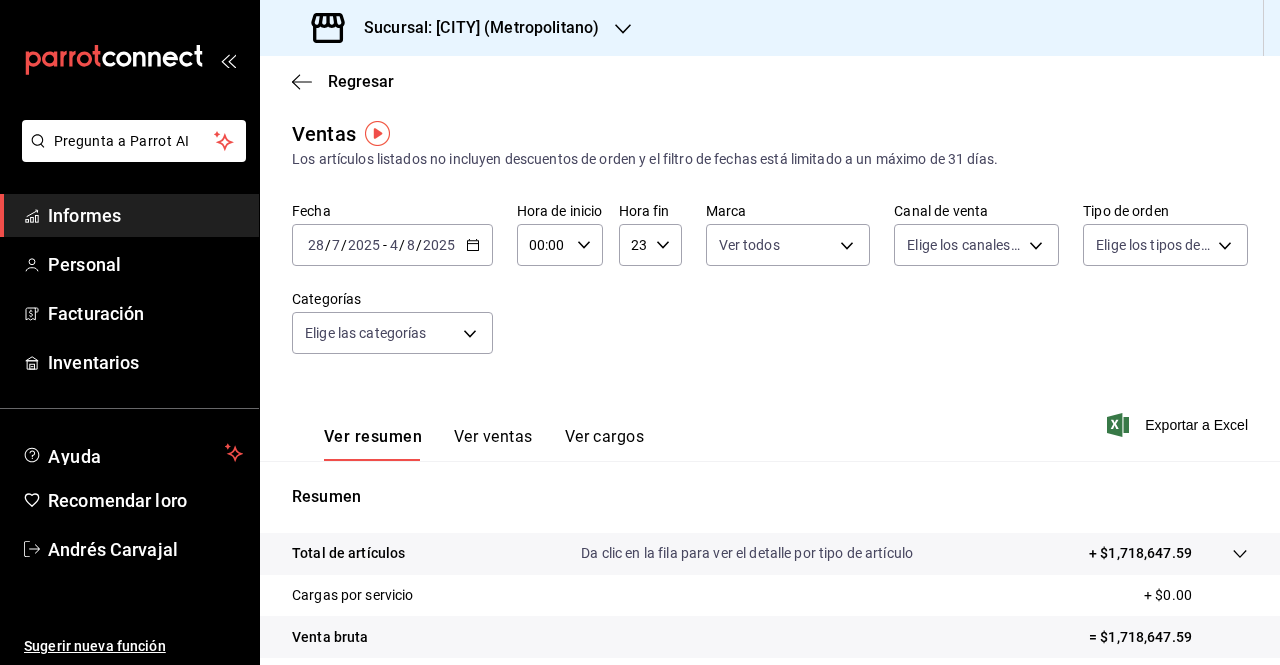 click on "Ver ventas" at bounding box center [493, 436] 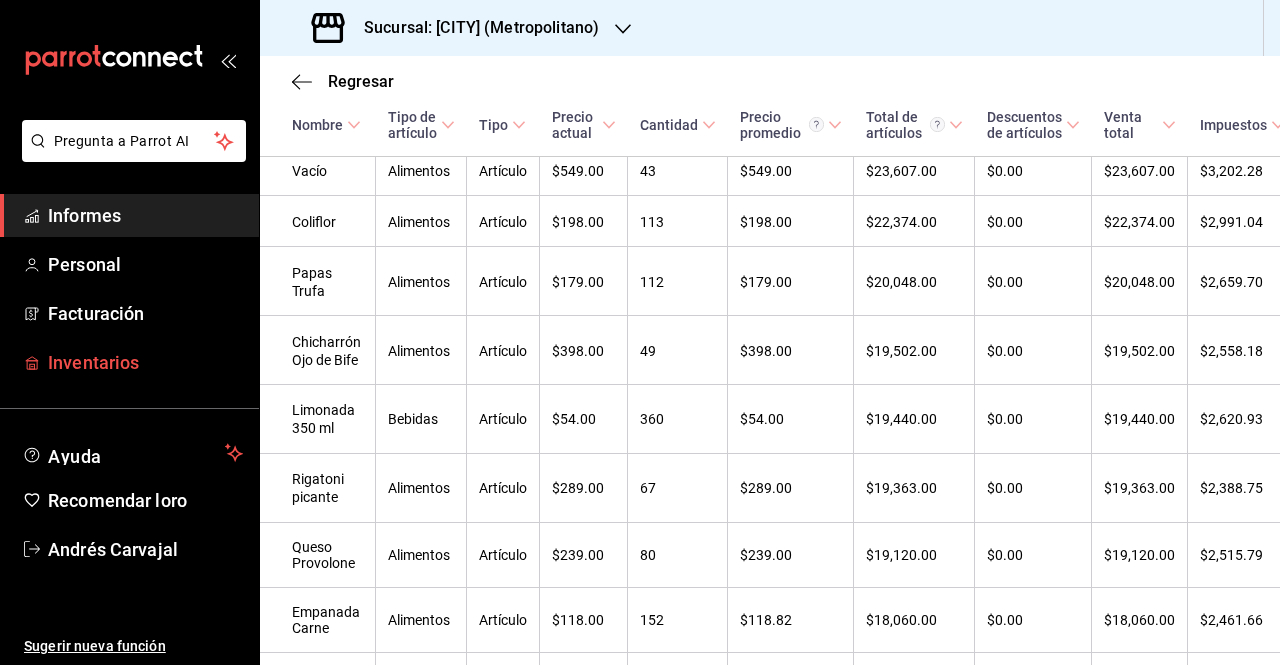 scroll, scrollTop: 1312, scrollLeft: 0, axis: vertical 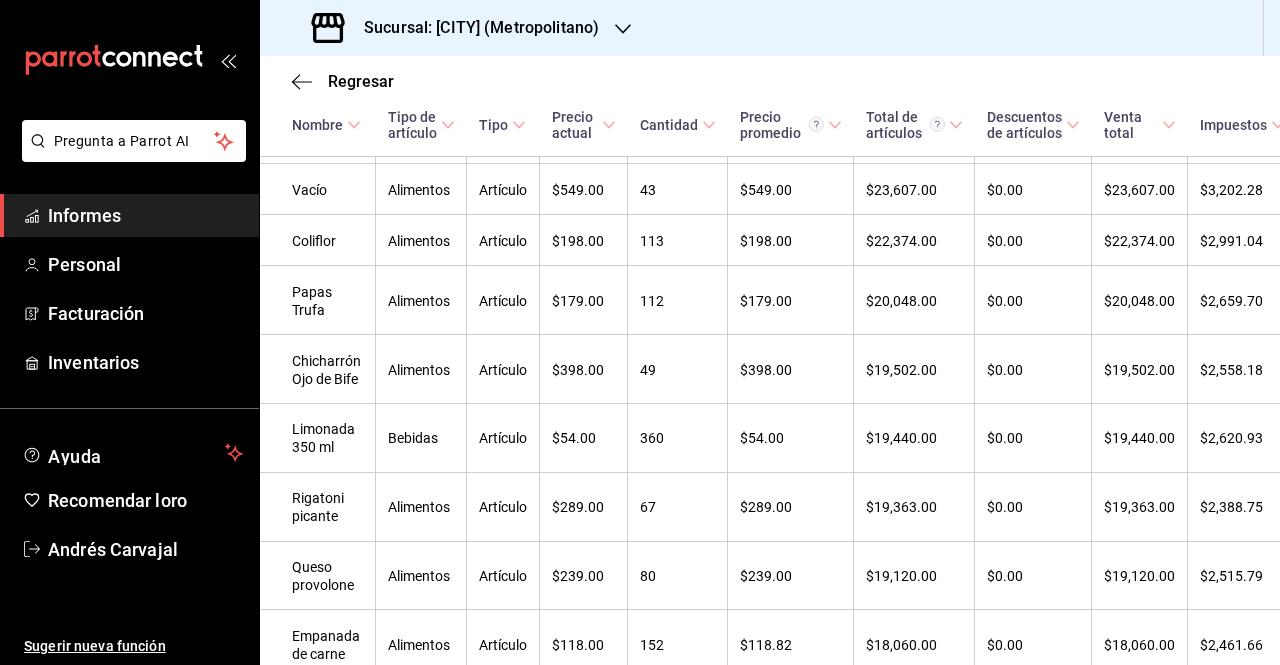click on "Regresar" at bounding box center (770, 81) 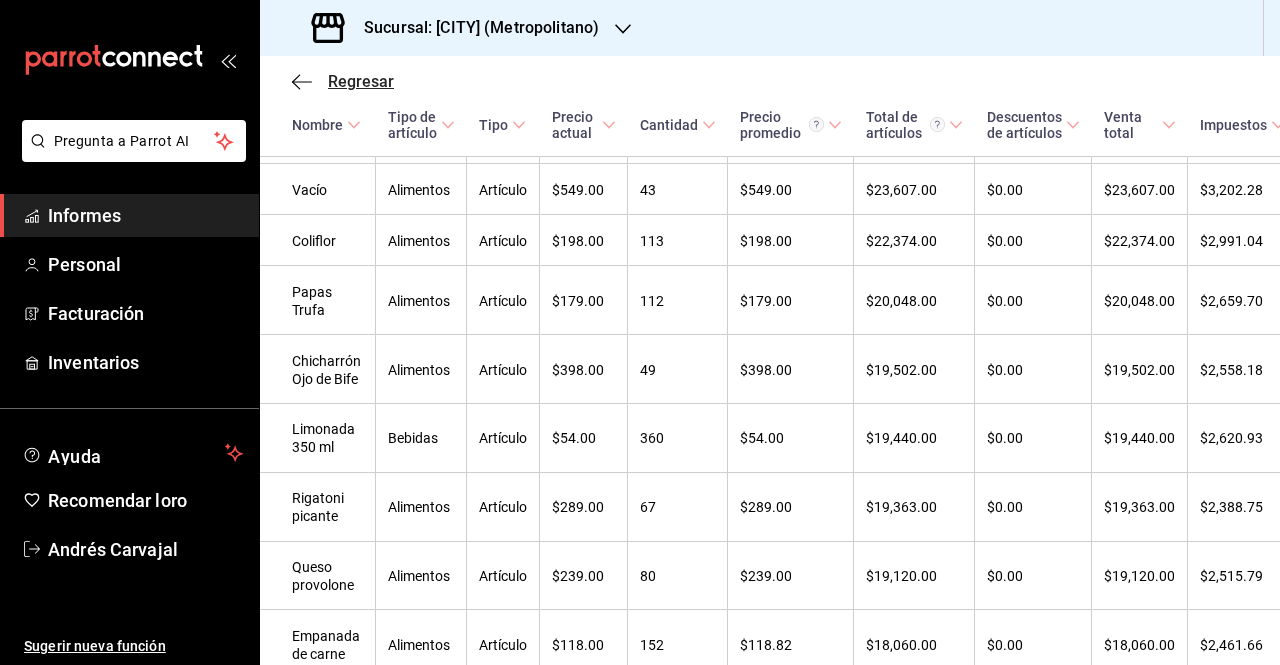 click 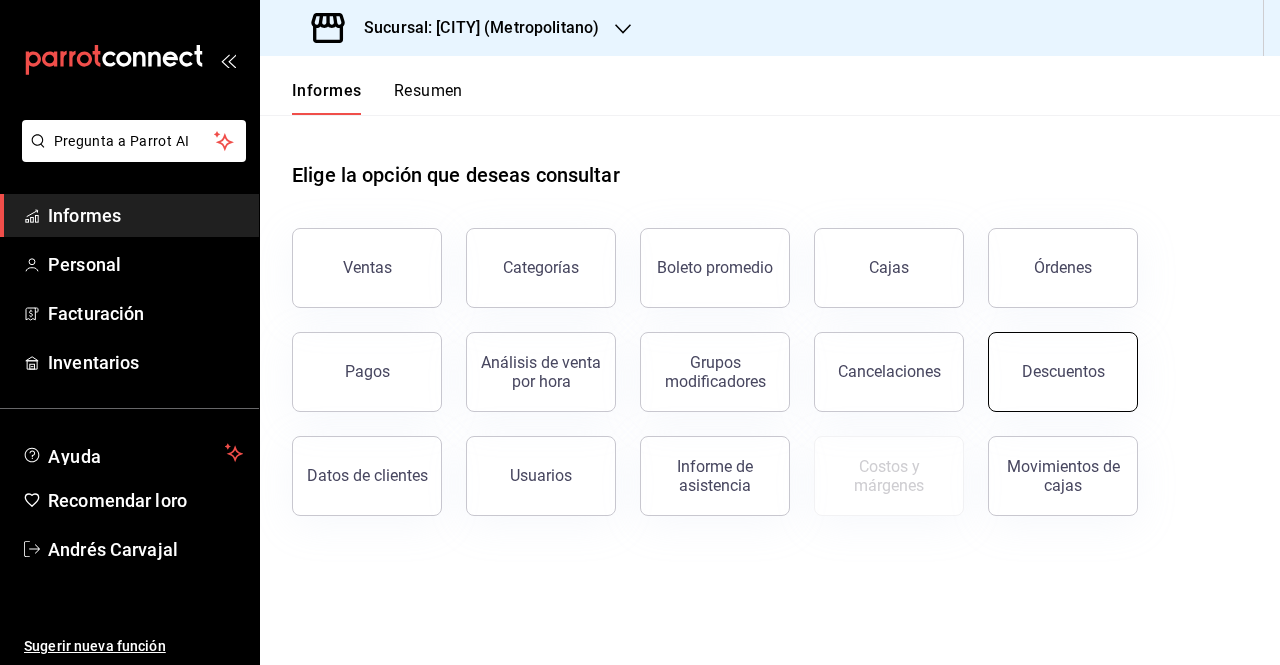 click on "Descuentos" at bounding box center [1063, 372] 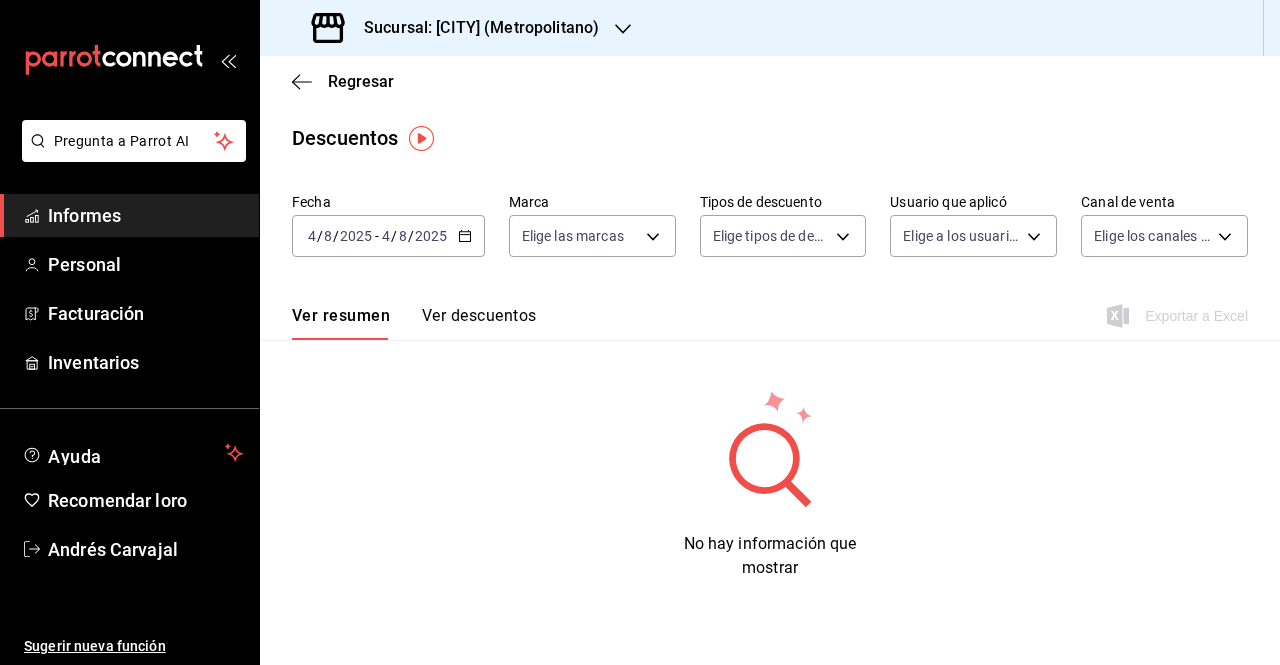 click on "Informes" at bounding box center [84, 215] 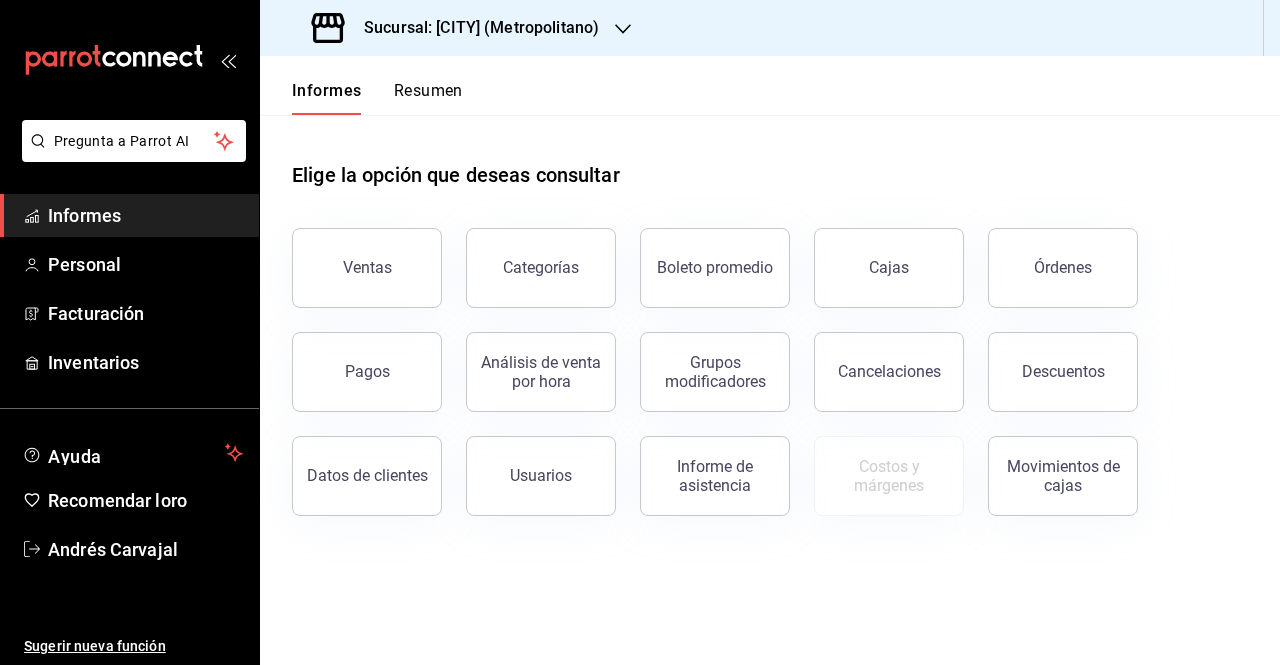 click on "Informes" at bounding box center (84, 215) 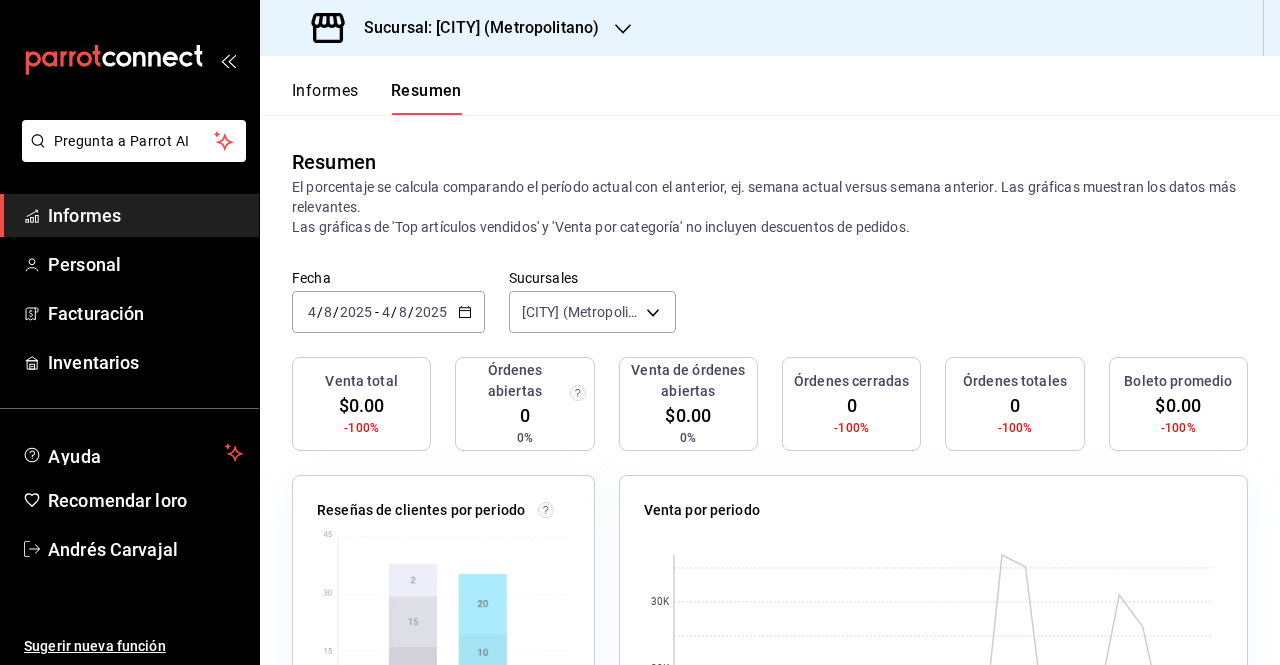 click 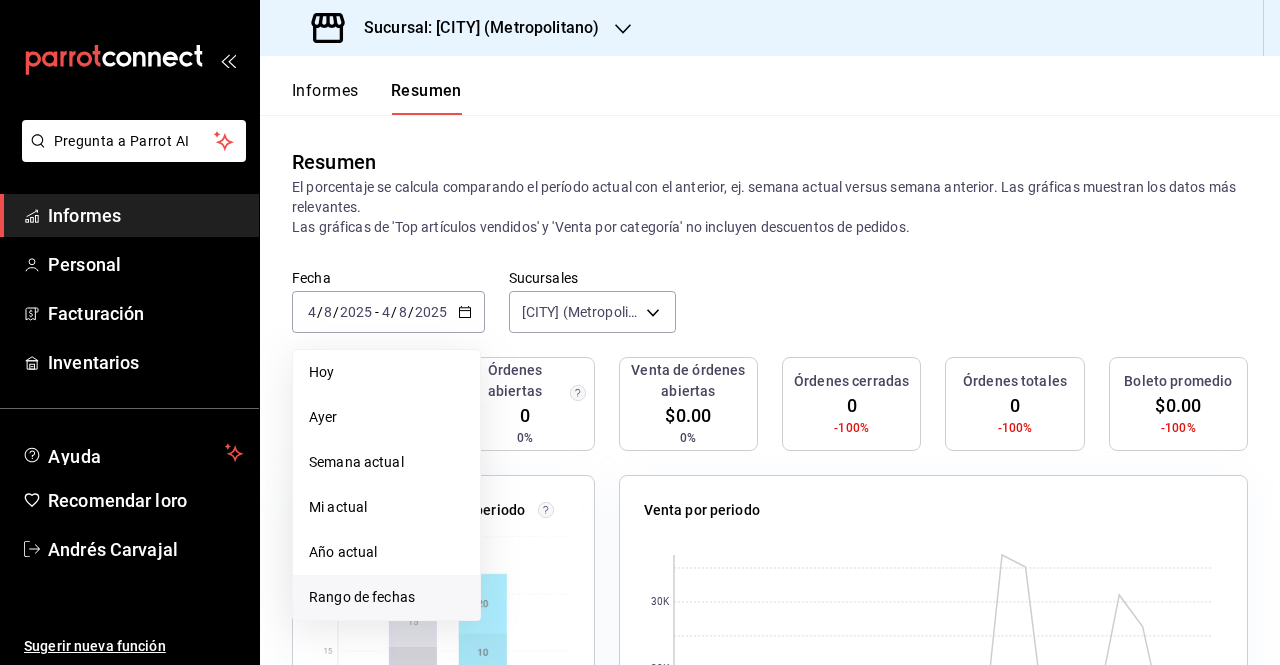 click on "Rango de fechas" at bounding box center [362, 597] 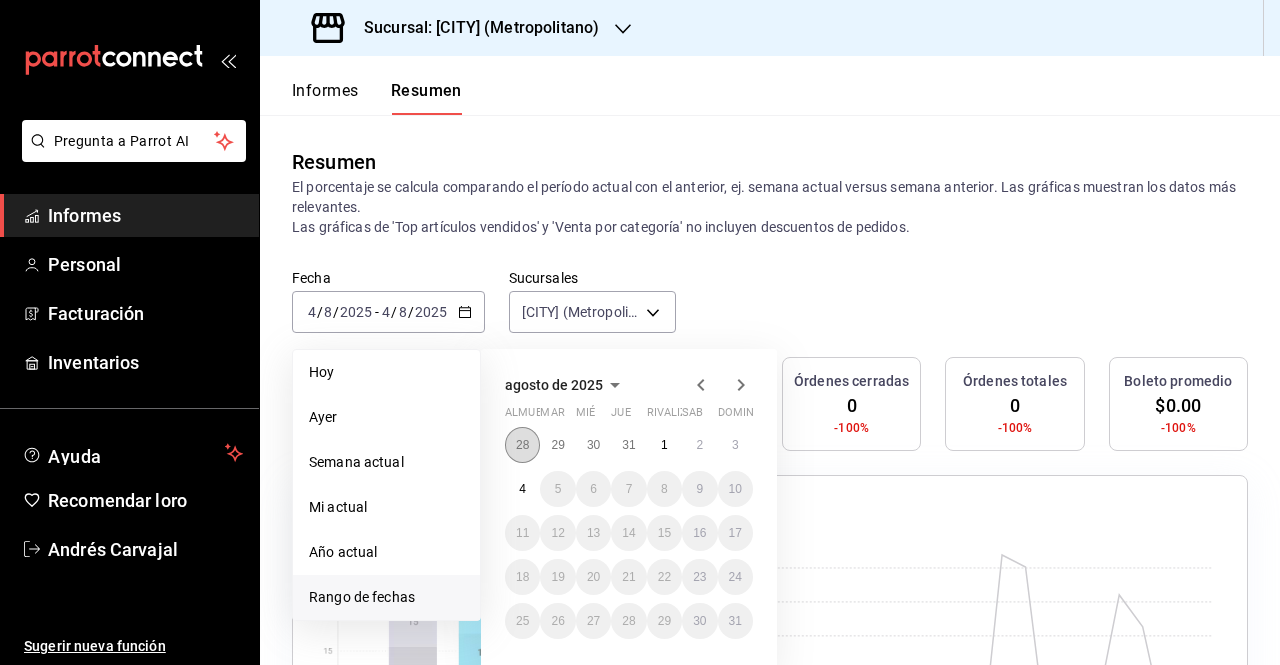 click on "28" at bounding box center (522, 445) 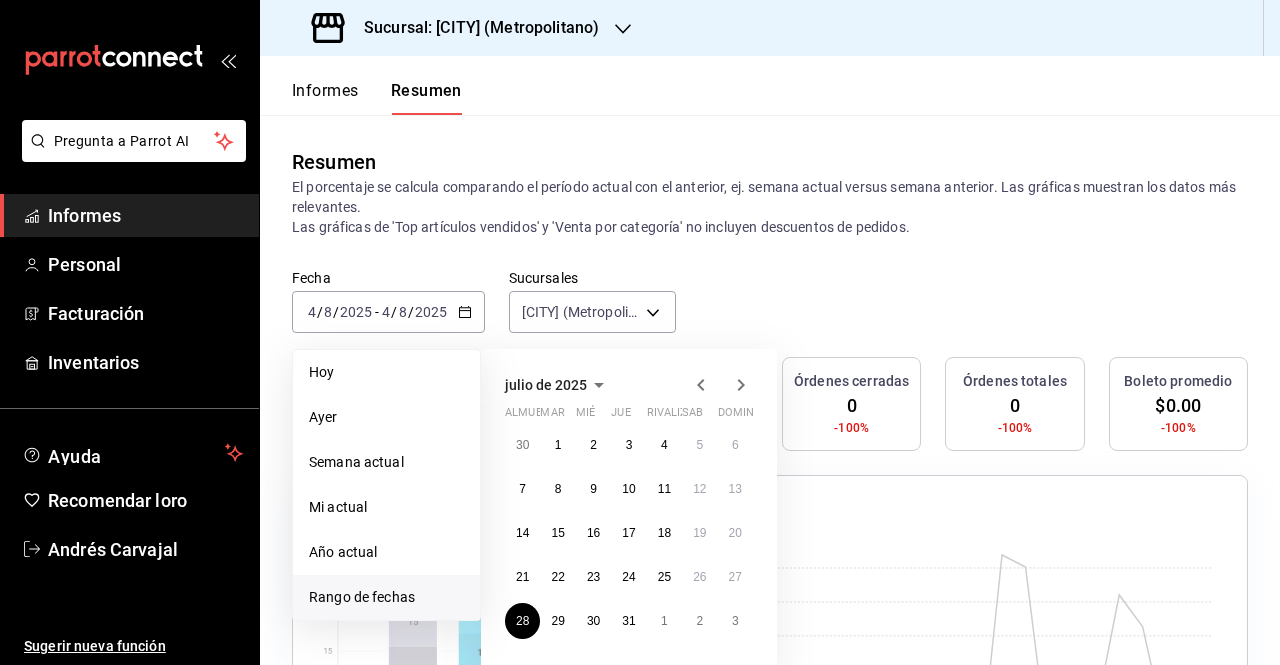 click 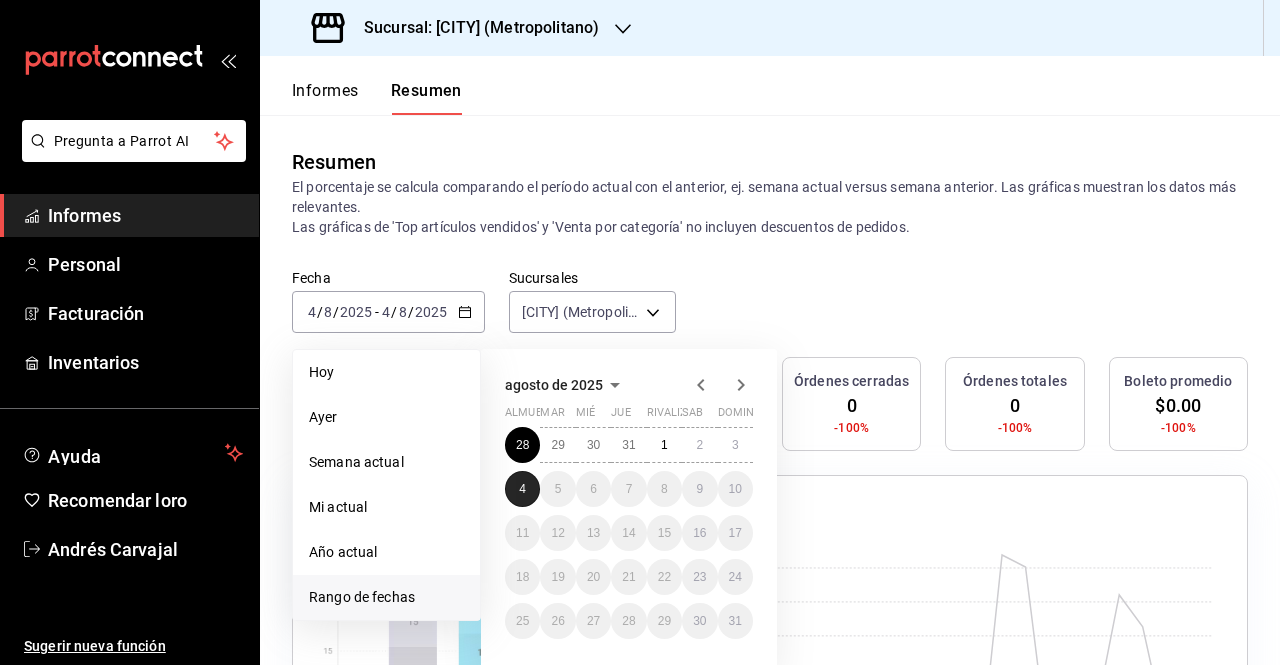 click on "4" at bounding box center [522, 489] 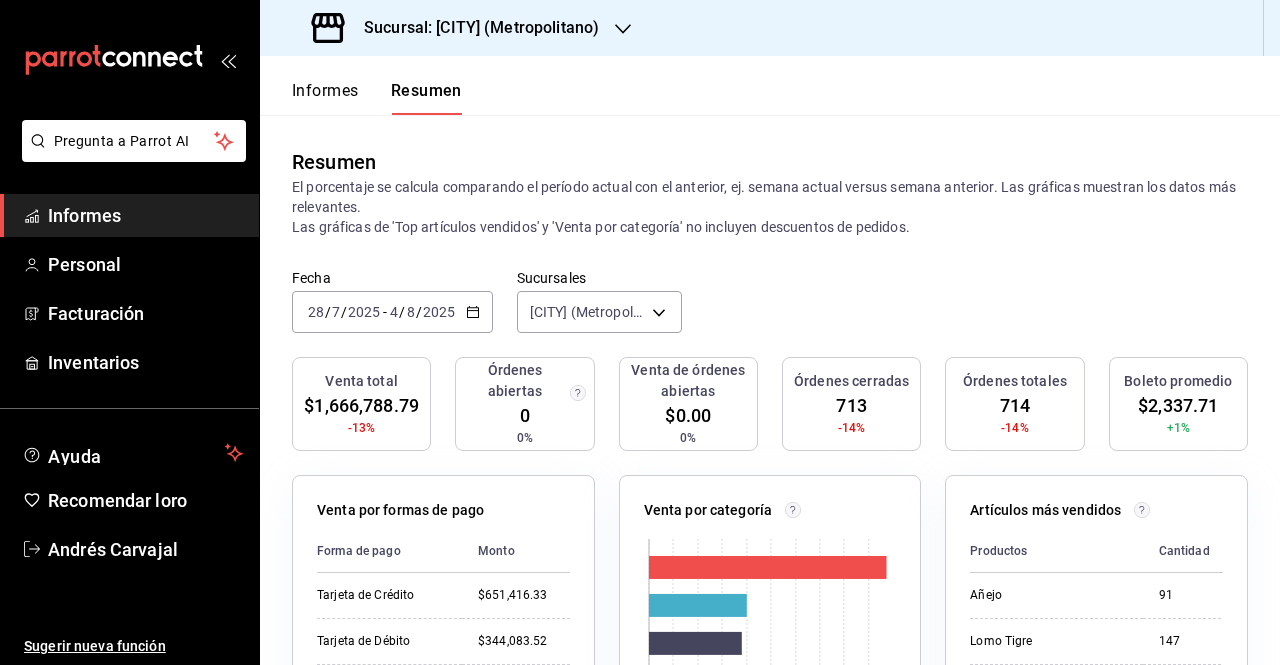 scroll, scrollTop: 392, scrollLeft: 0, axis: vertical 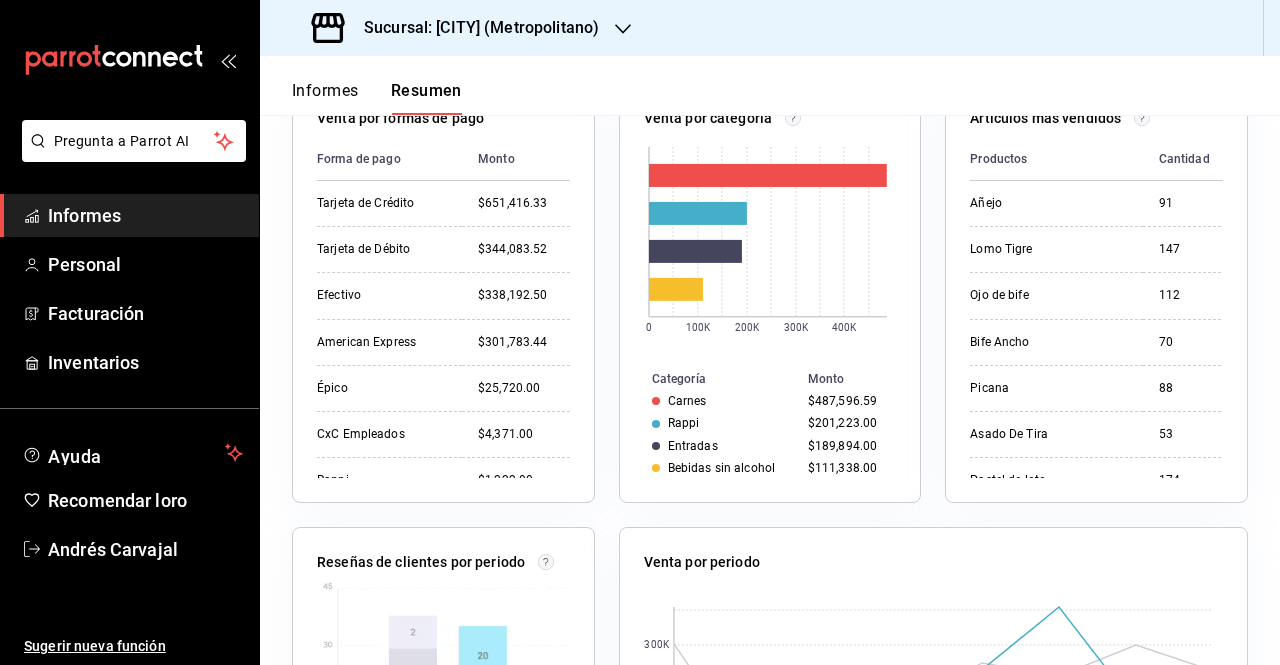 click on "Informes" at bounding box center [145, 215] 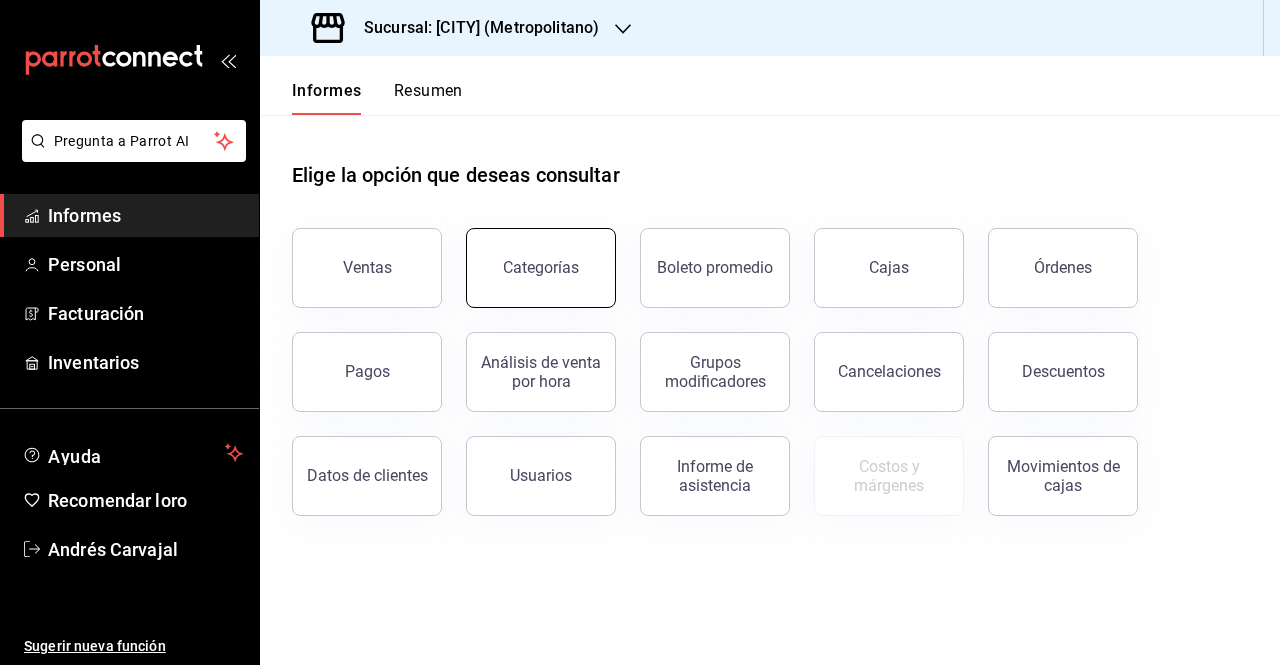 click on "Categorías" at bounding box center (541, 268) 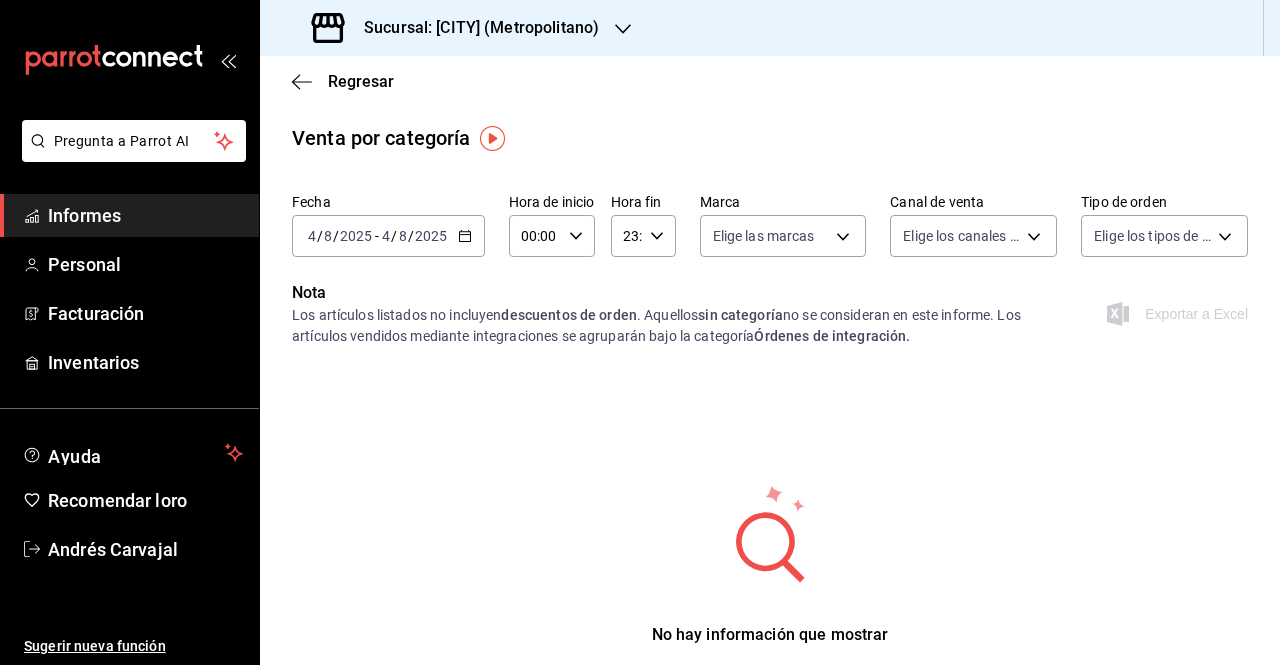 click on "2025-08-04 4 / 8 / 2025 - 2025-08-04 4 / 8 / 2025" at bounding box center [388, 236] 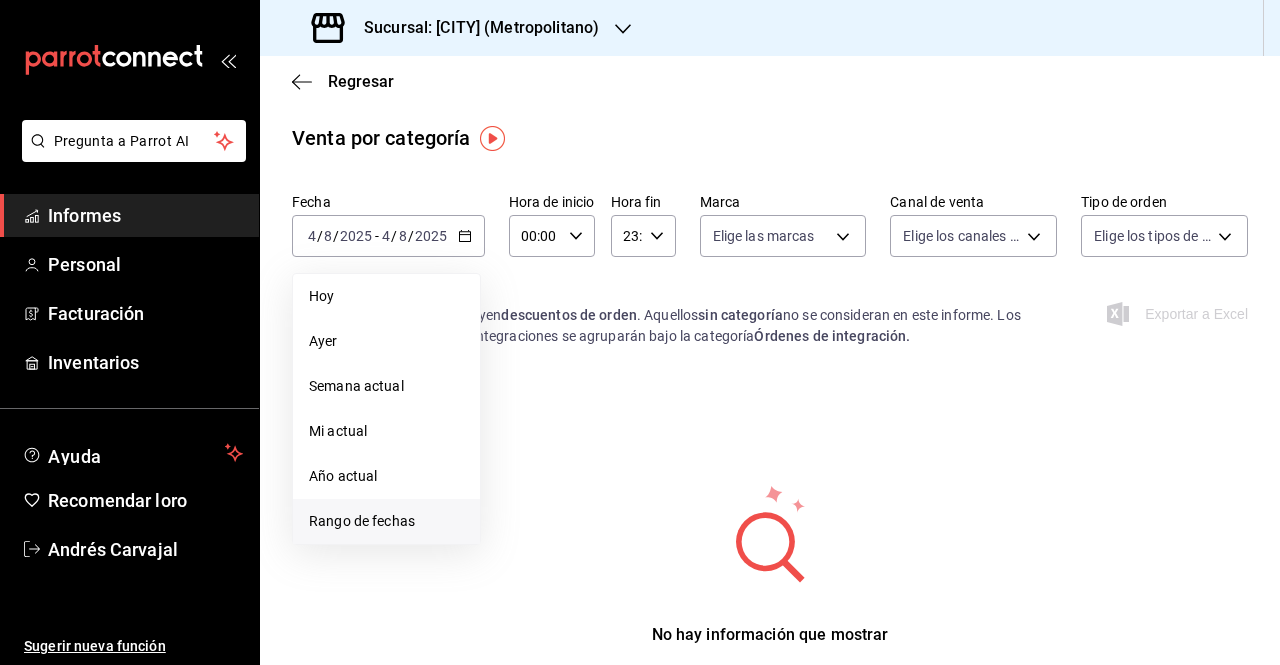 click on "Rango de fechas" at bounding box center [386, 521] 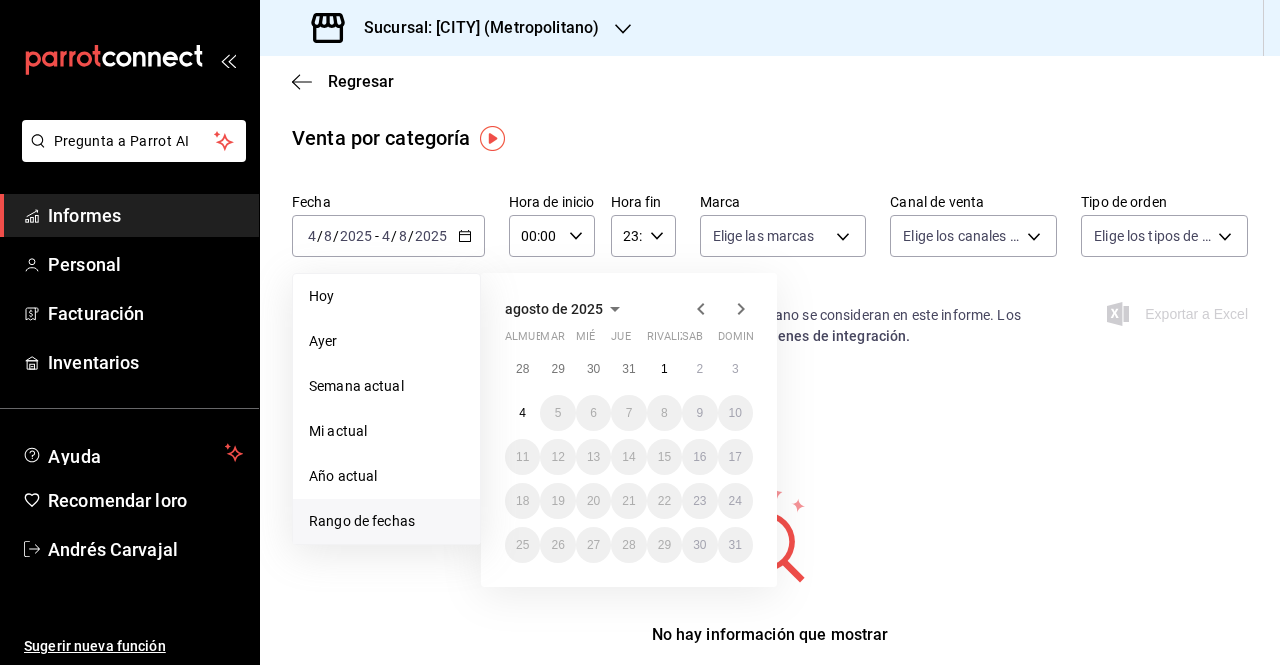 click on "almuerzo" at bounding box center [534, 340] 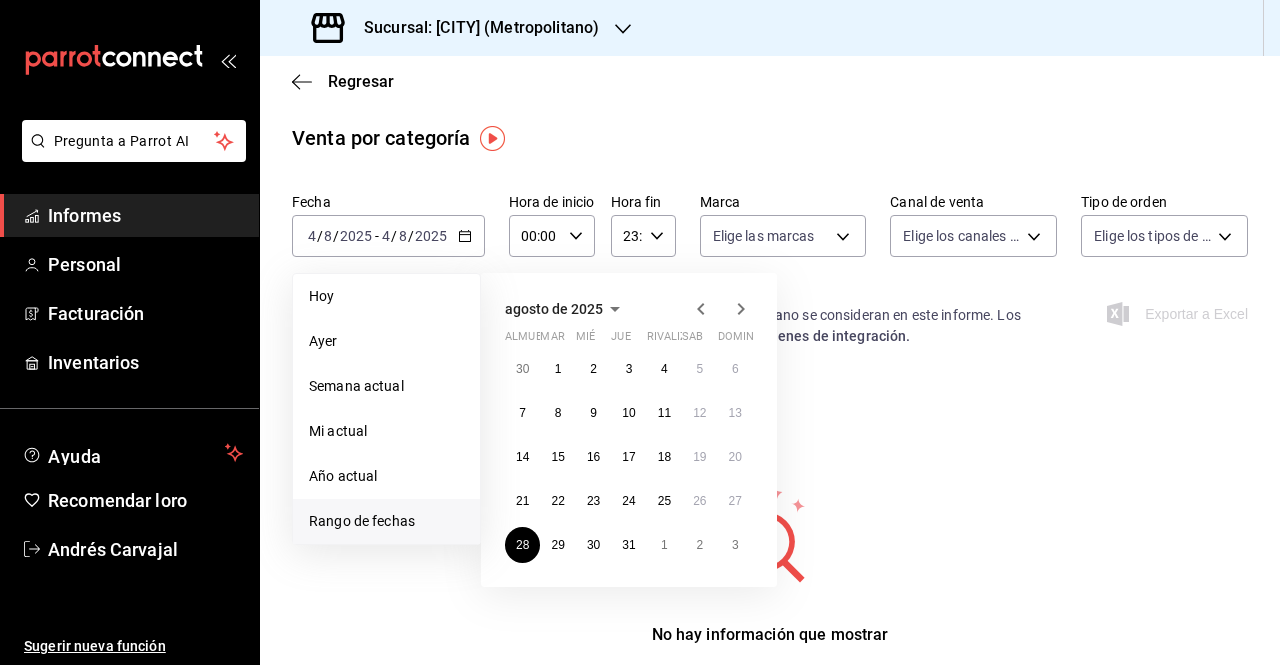 click 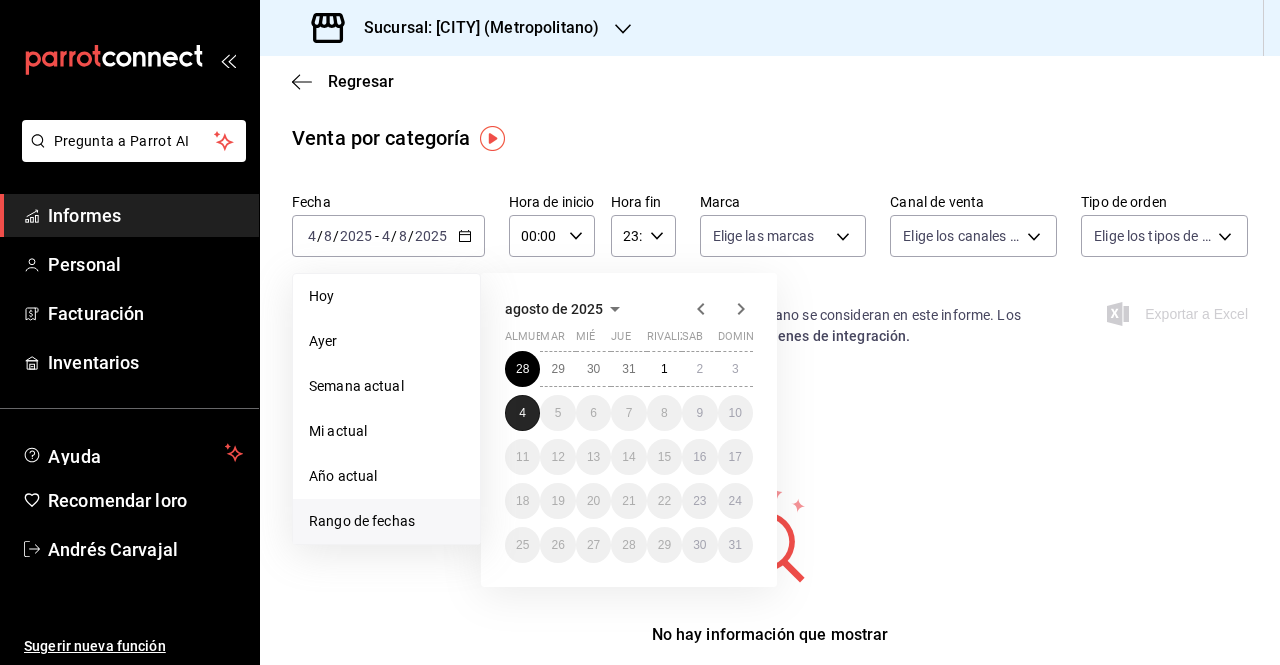 click on "4" at bounding box center [522, 413] 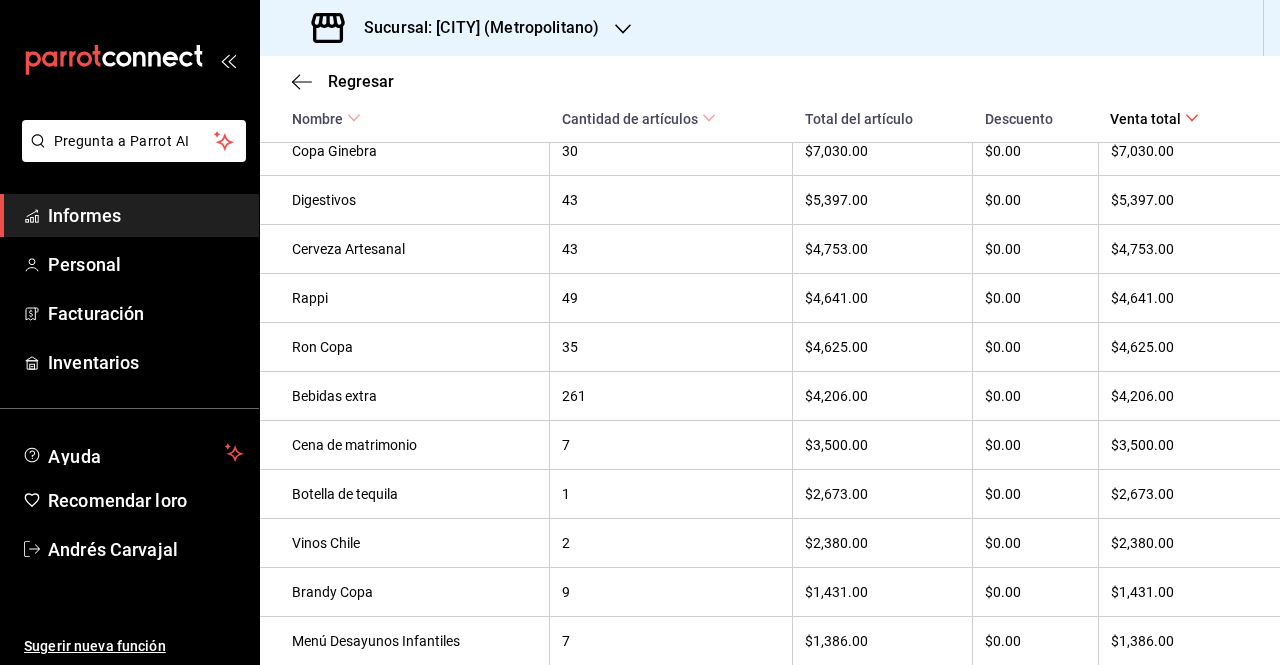 scroll, scrollTop: 2200, scrollLeft: 0, axis: vertical 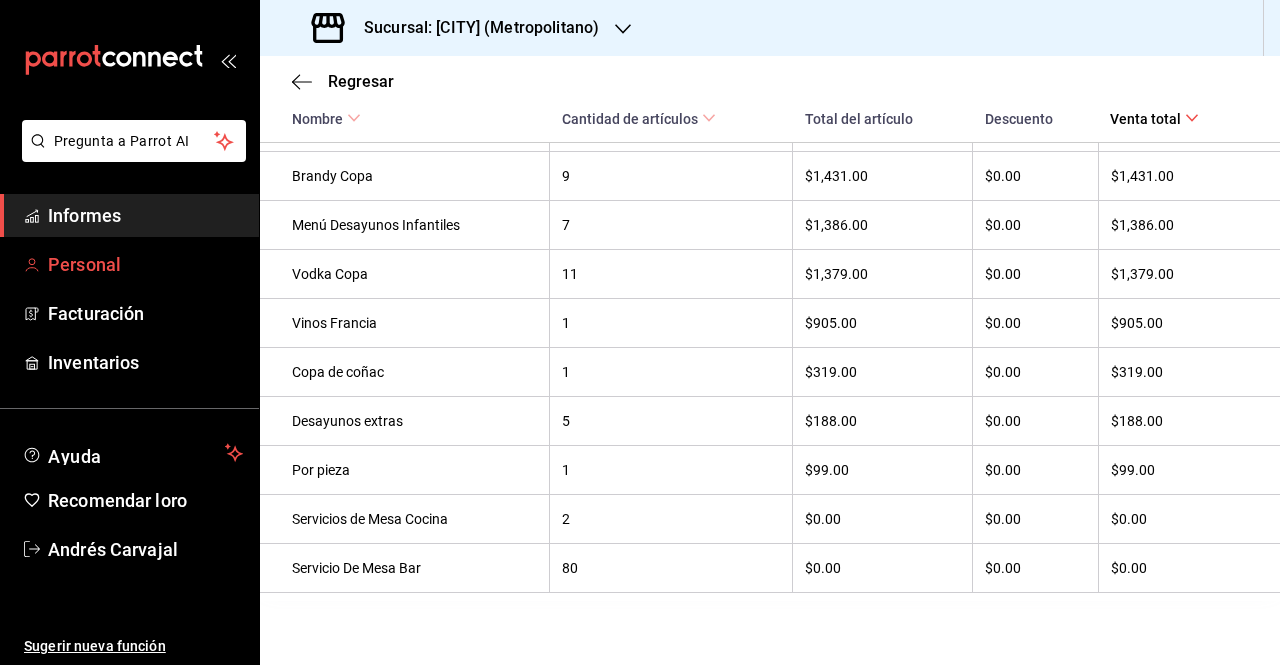 click on "Personal" at bounding box center [145, 264] 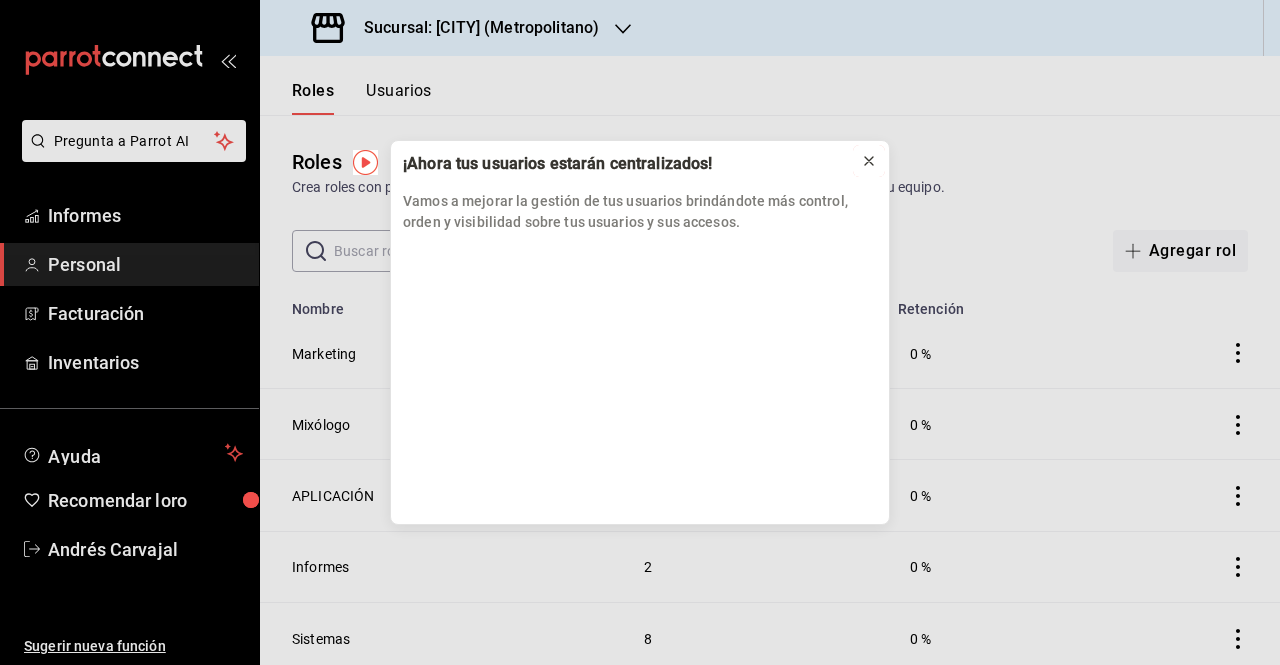 click at bounding box center (869, 161) 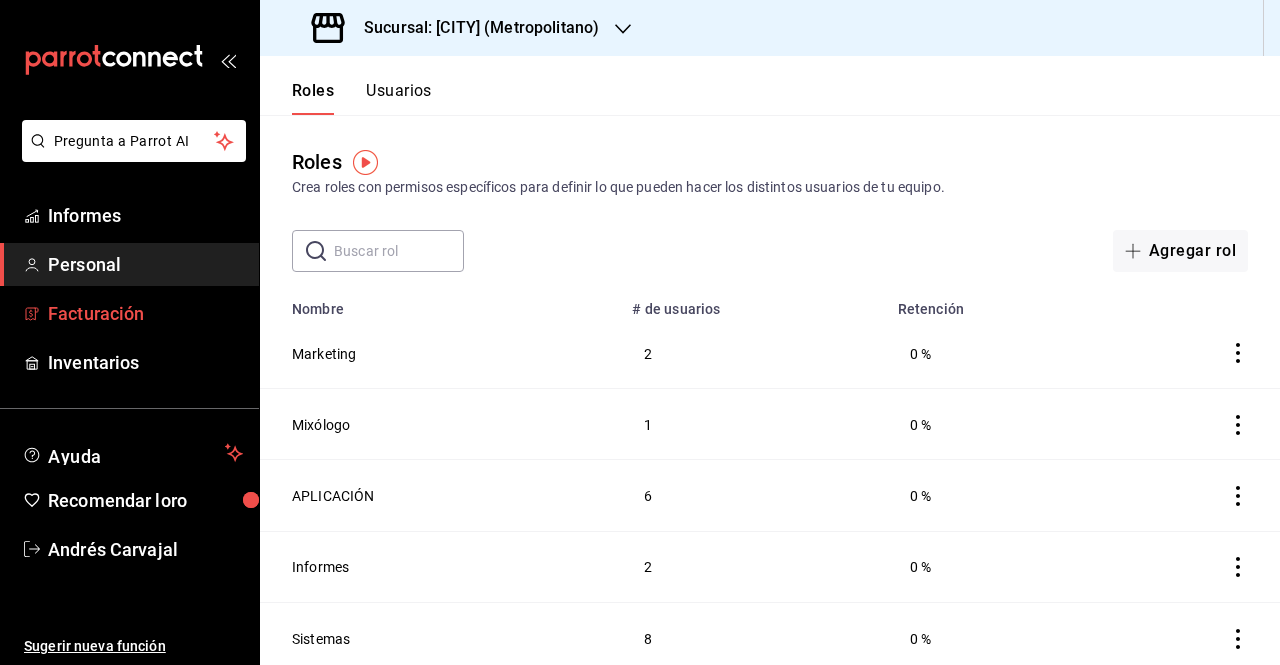 click on "Facturación" at bounding box center (96, 313) 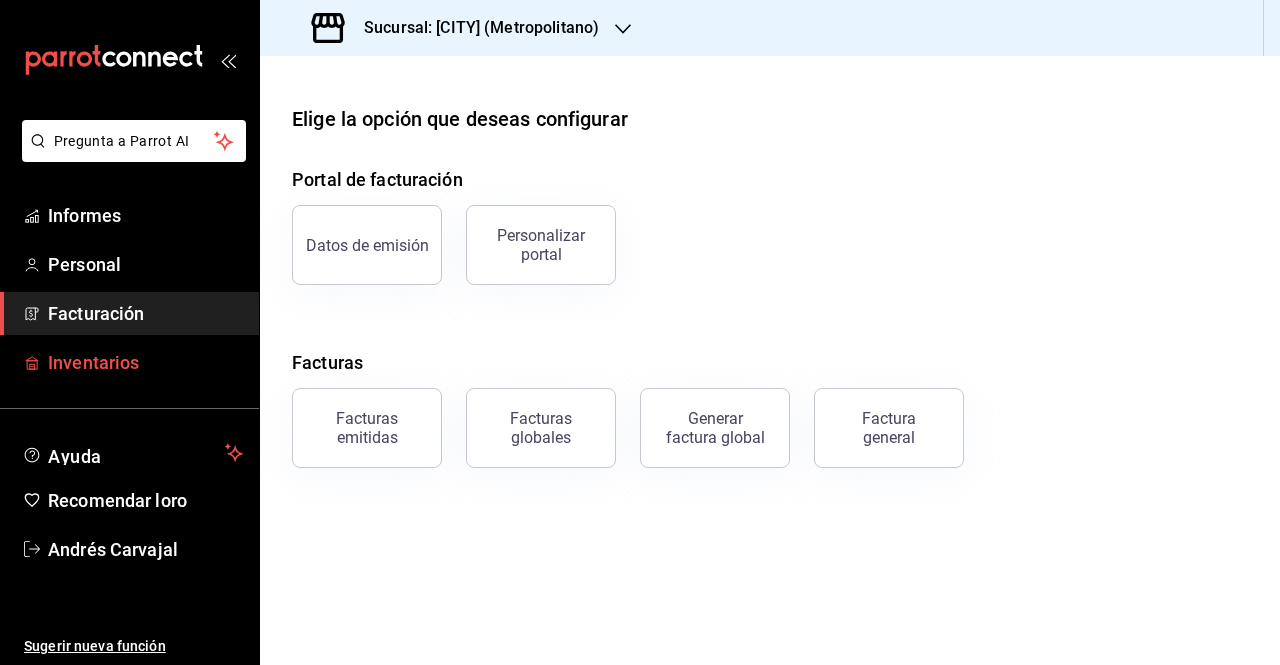 click on "Inventarios" at bounding box center (93, 362) 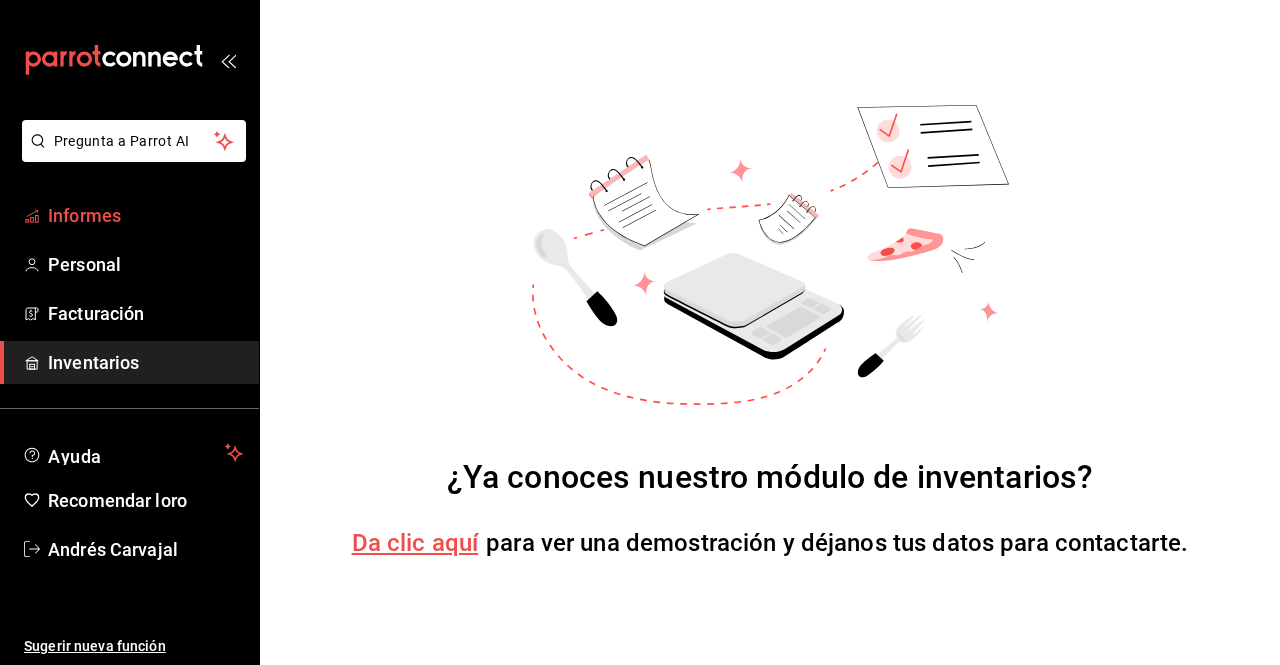 click on "Informes" at bounding box center (145, 215) 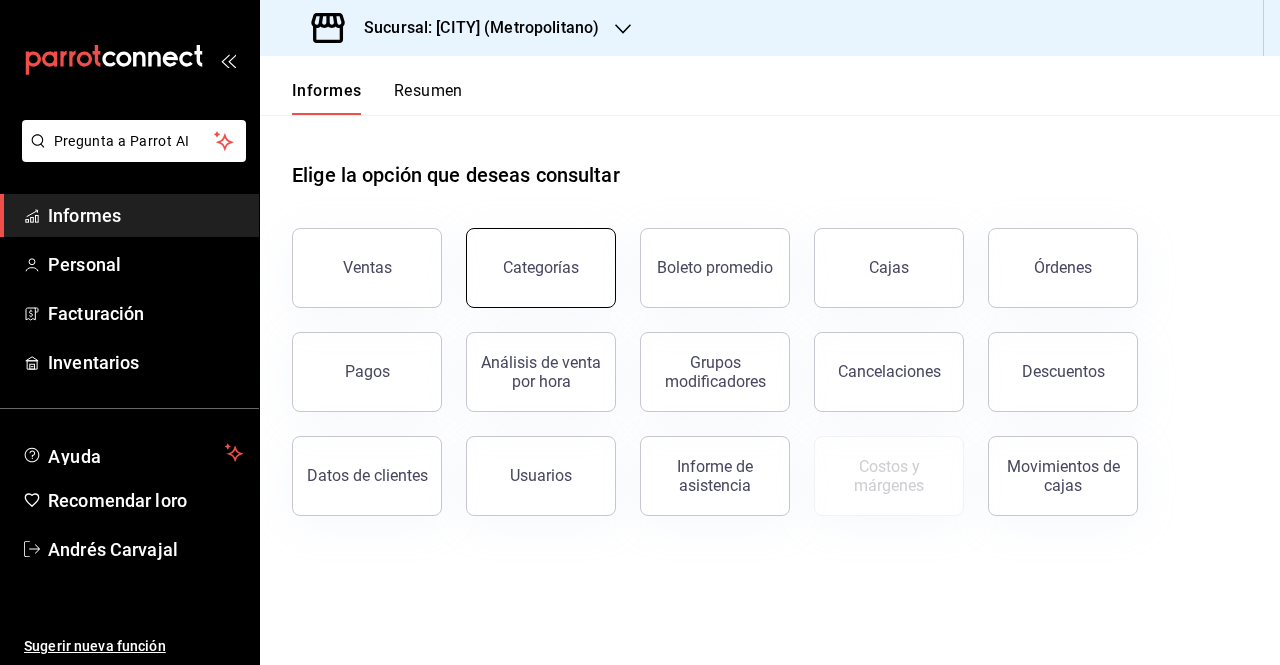 click on "Categorías" at bounding box center (541, 268) 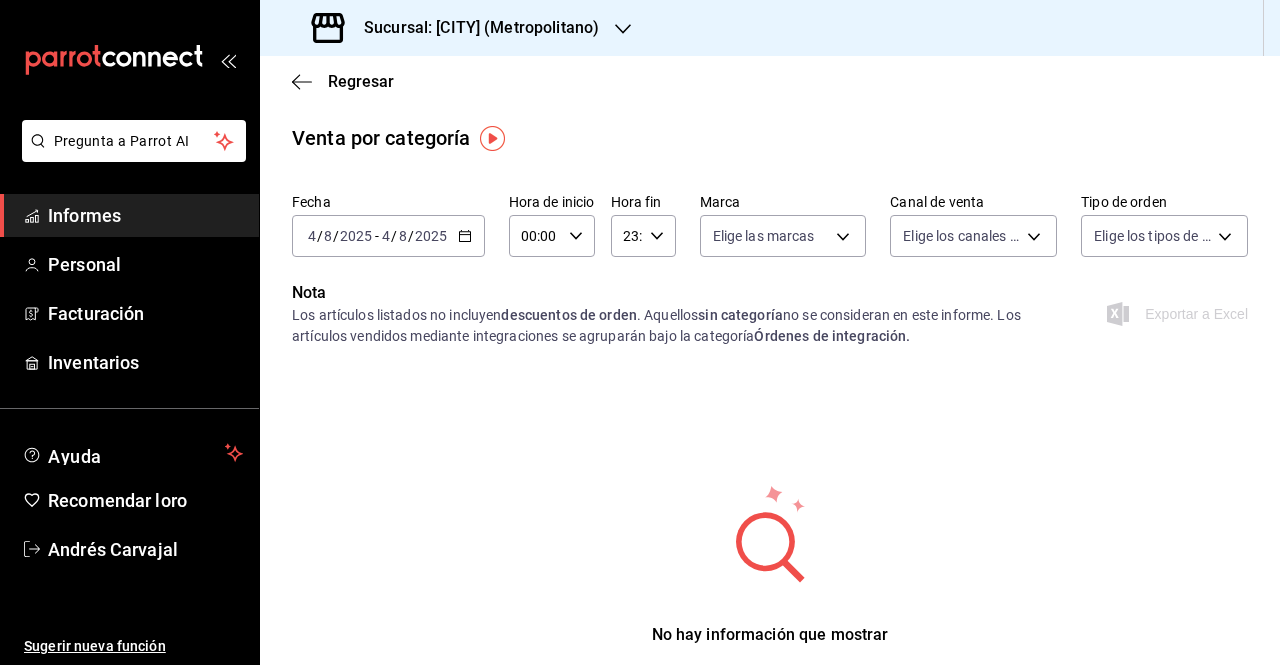 click on "2025-08-04 4 / 8 / 2025 - 2025-08-04 4 / 8 / 2025" at bounding box center [388, 236] 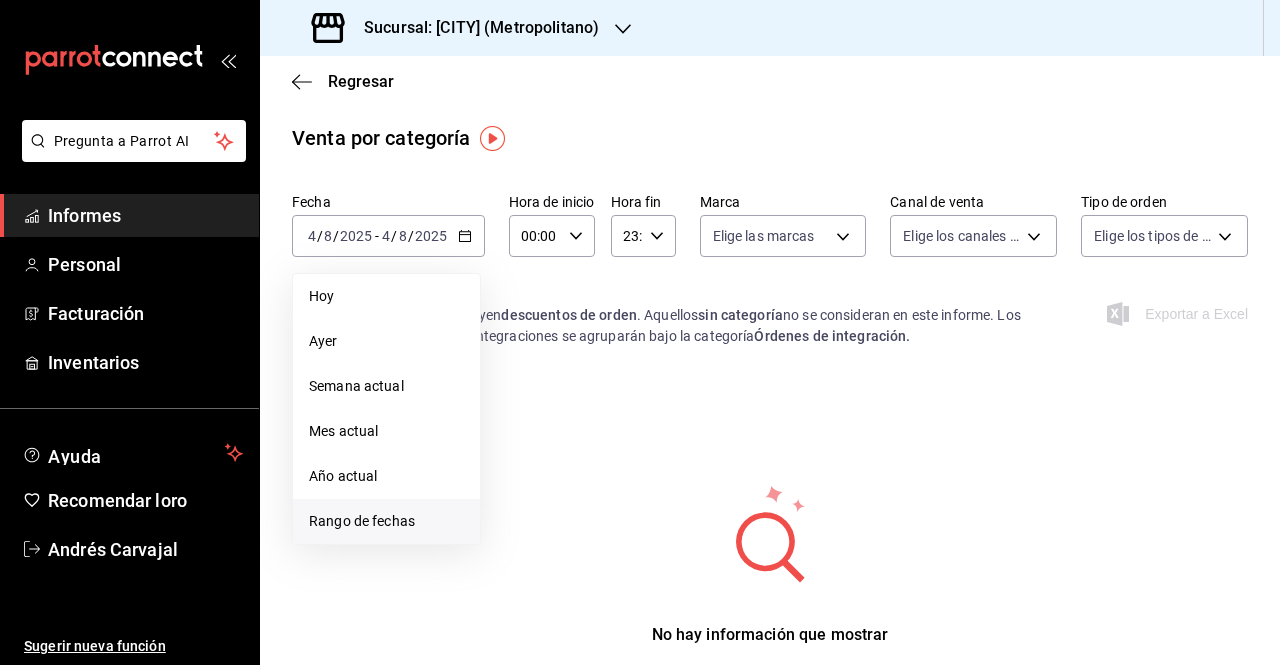 click on "Rango de fechas" at bounding box center (386, 521) 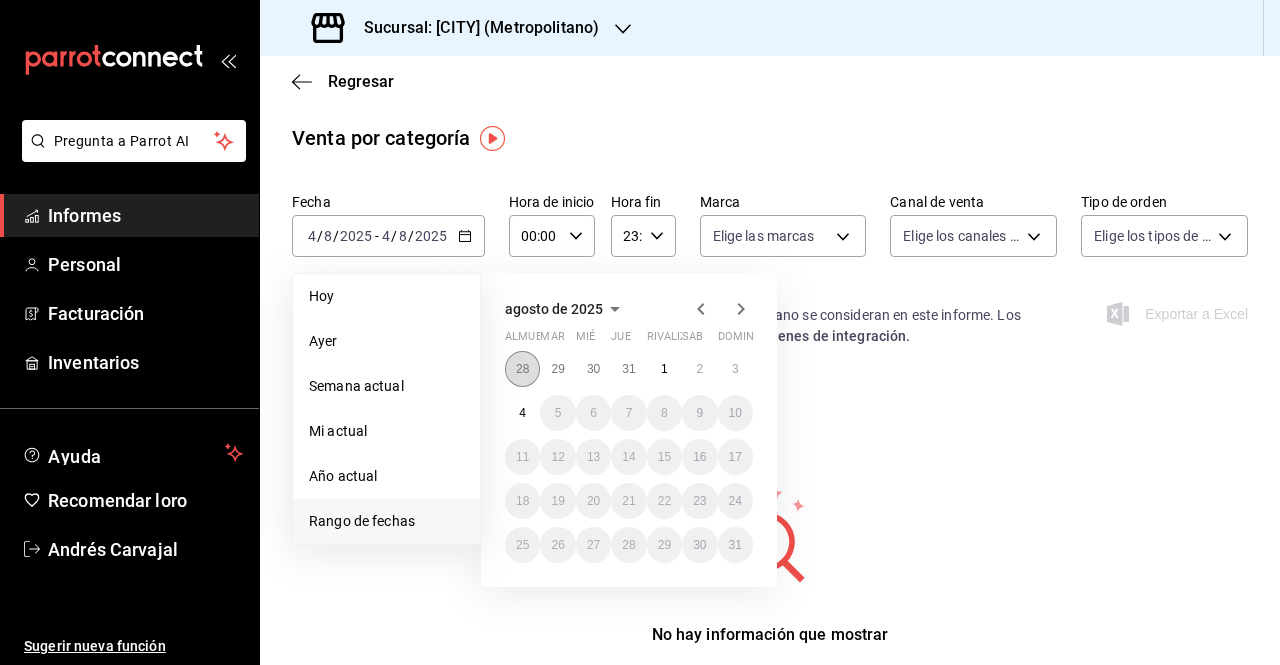 click on "28" at bounding box center (522, 369) 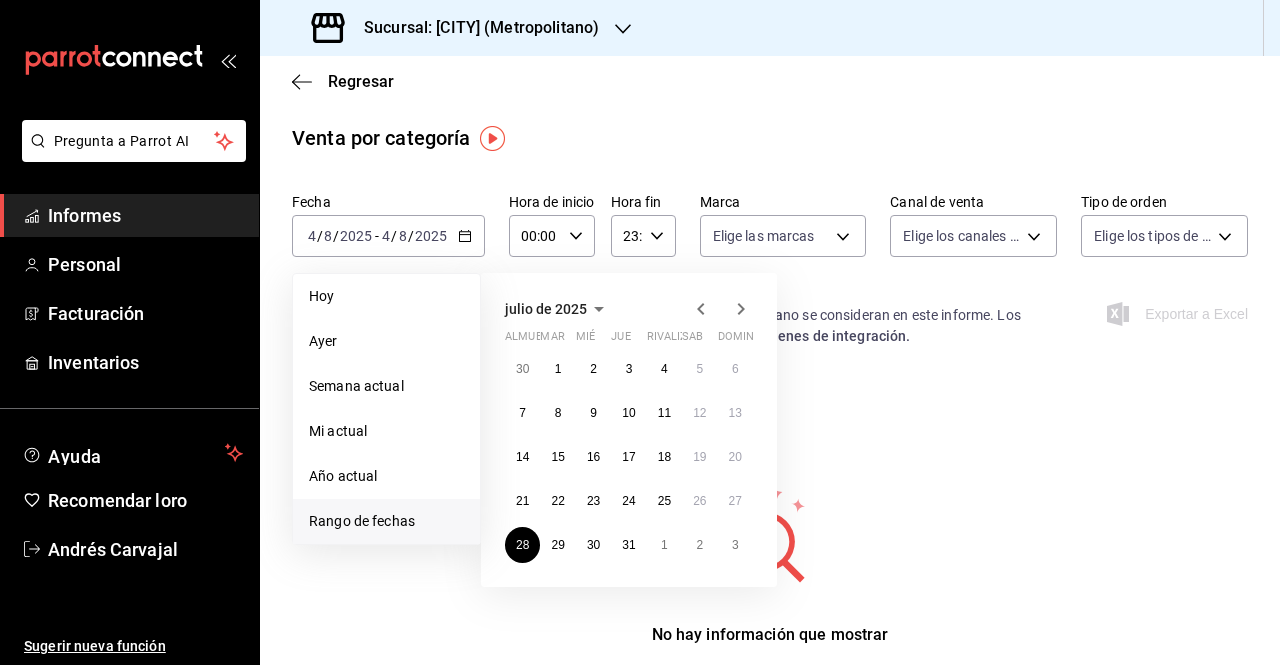 click 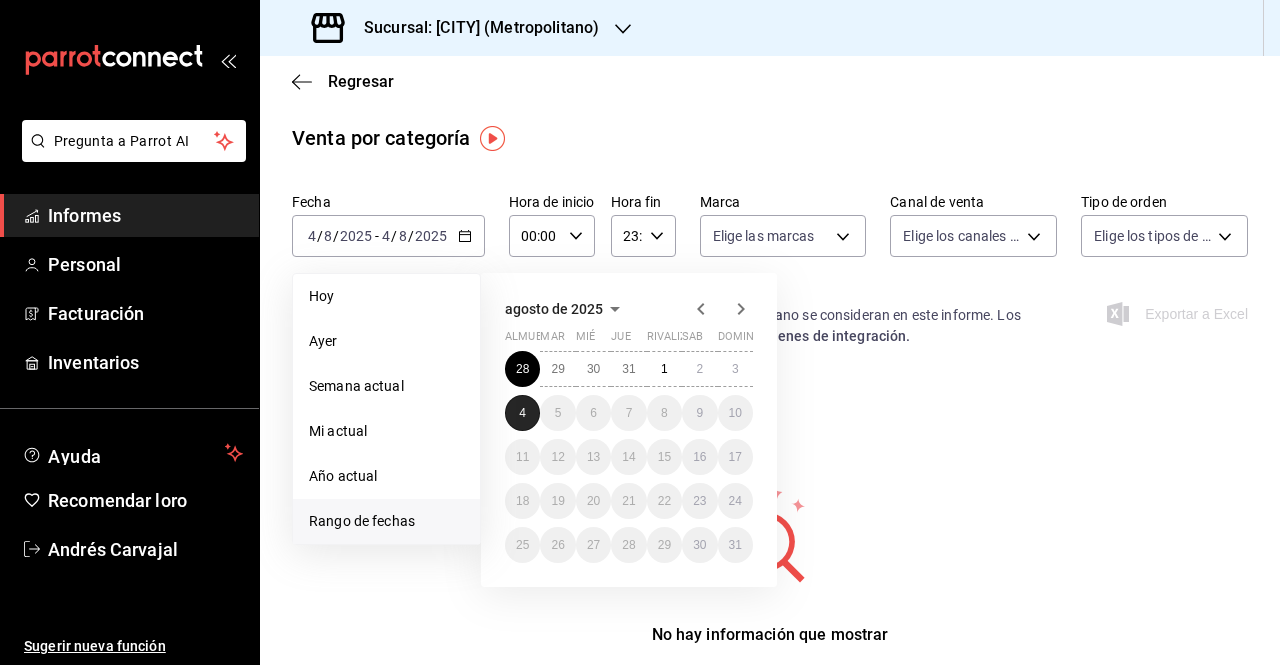 click on "4" at bounding box center [522, 413] 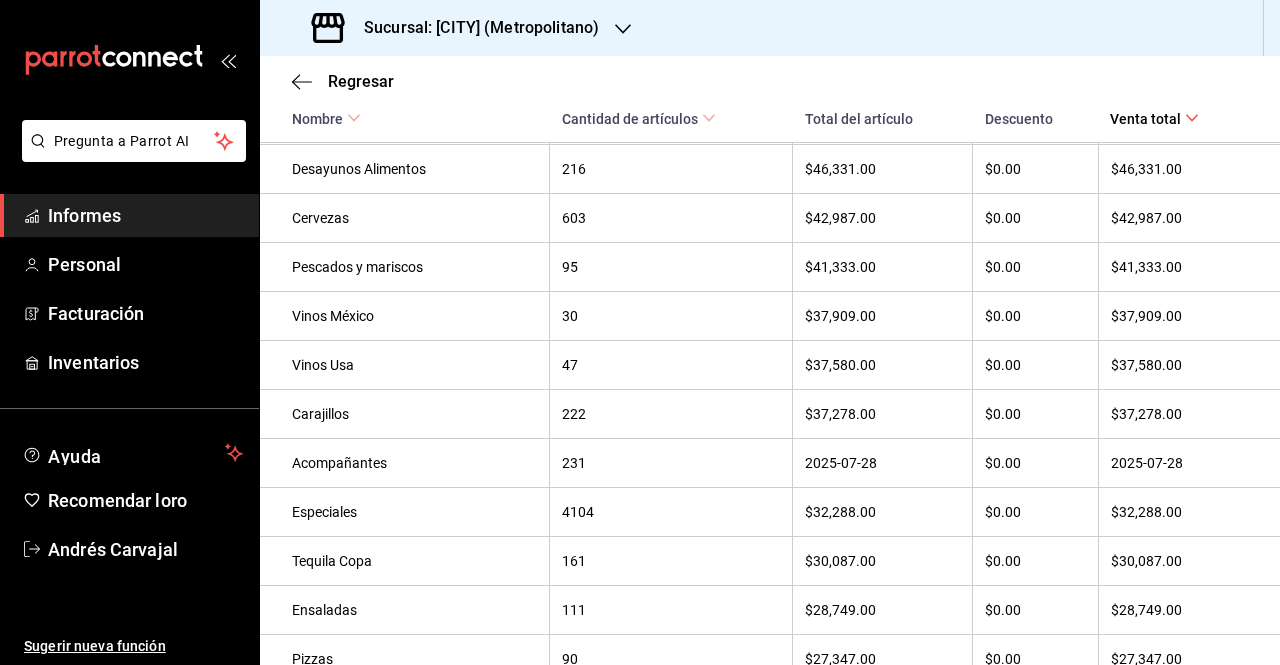 scroll, scrollTop: 0, scrollLeft: 0, axis: both 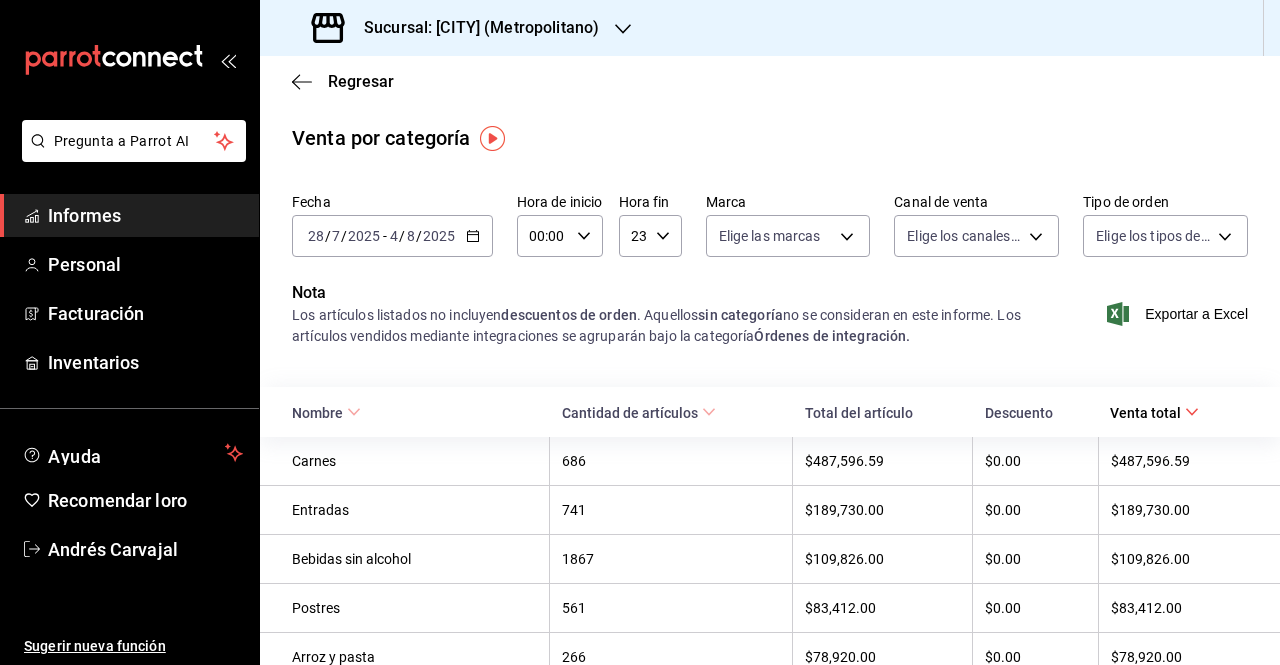 click on "Informes" at bounding box center [145, 215] 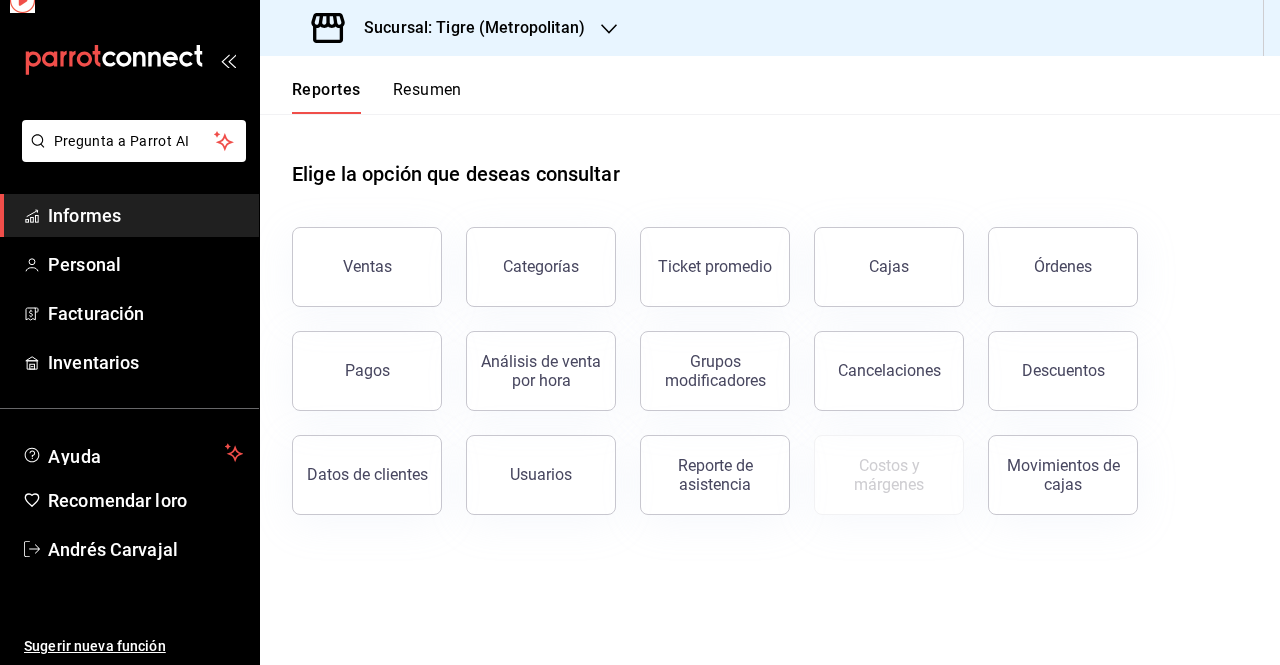 click on "Informes" at bounding box center [145, 215] 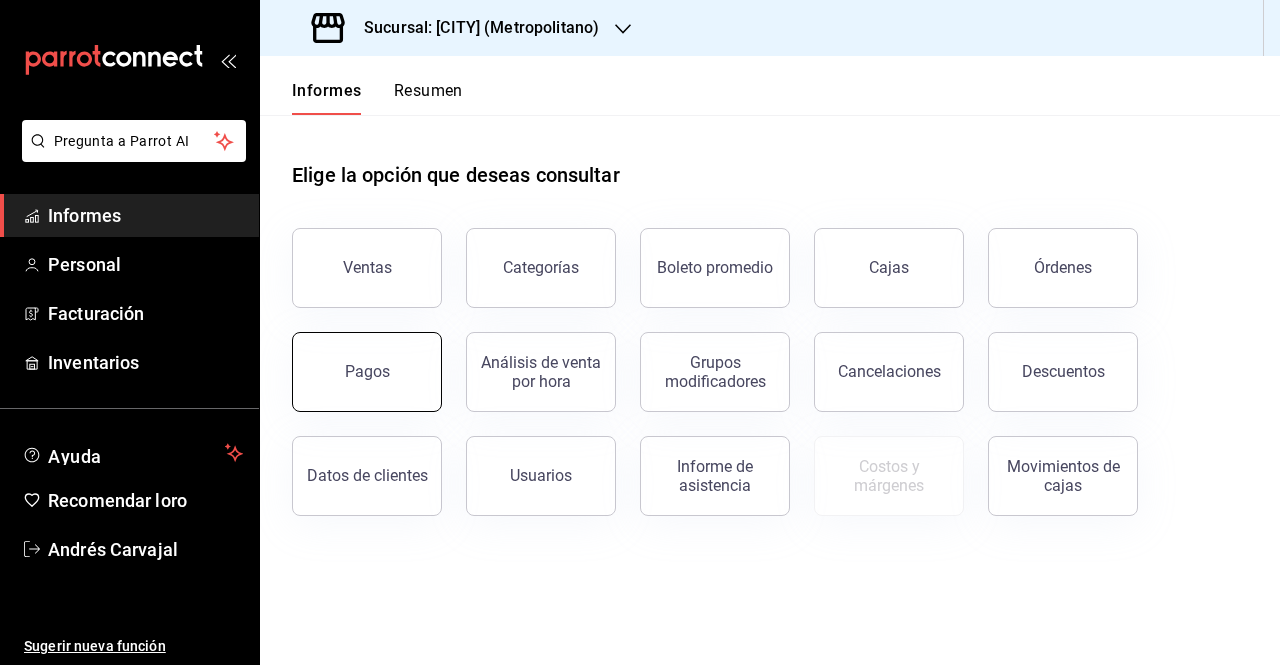 click on "Pagos" at bounding box center [367, 372] 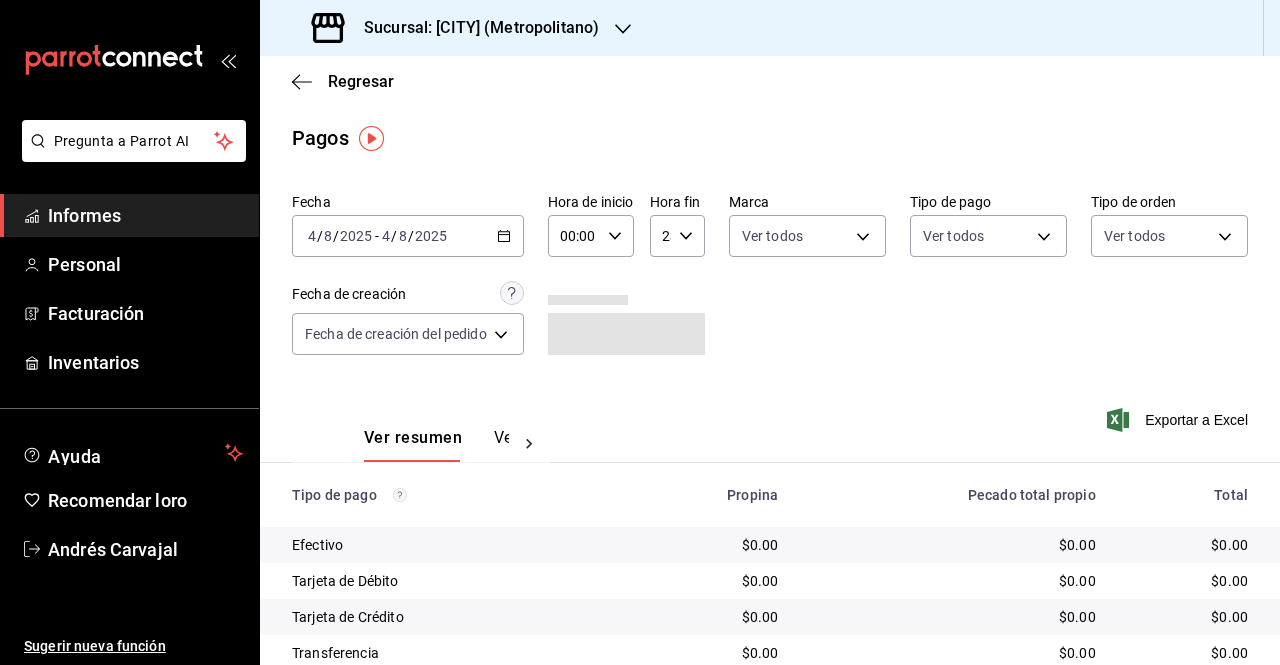 click on "2025-08-04 4 / 8 / 2025 - 2025-08-04 4 / 8 / 2025" at bounding box center (408, 236) 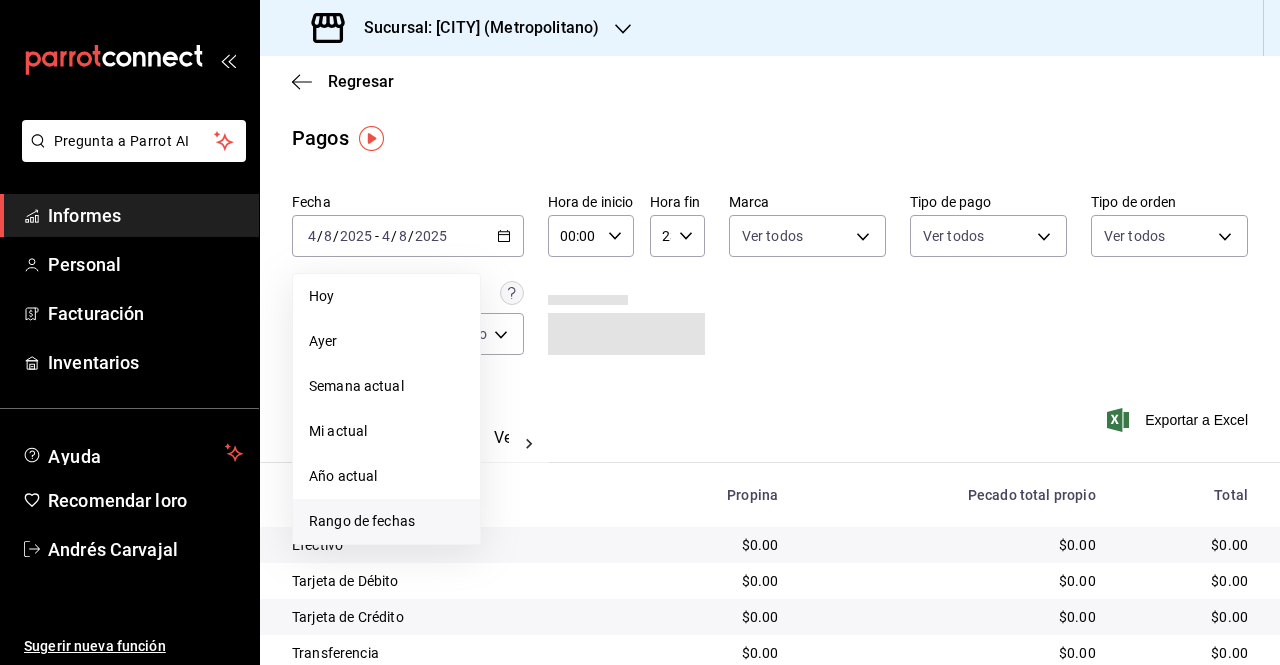 click on "Rango de fechas" at bounding box center [362, 521] 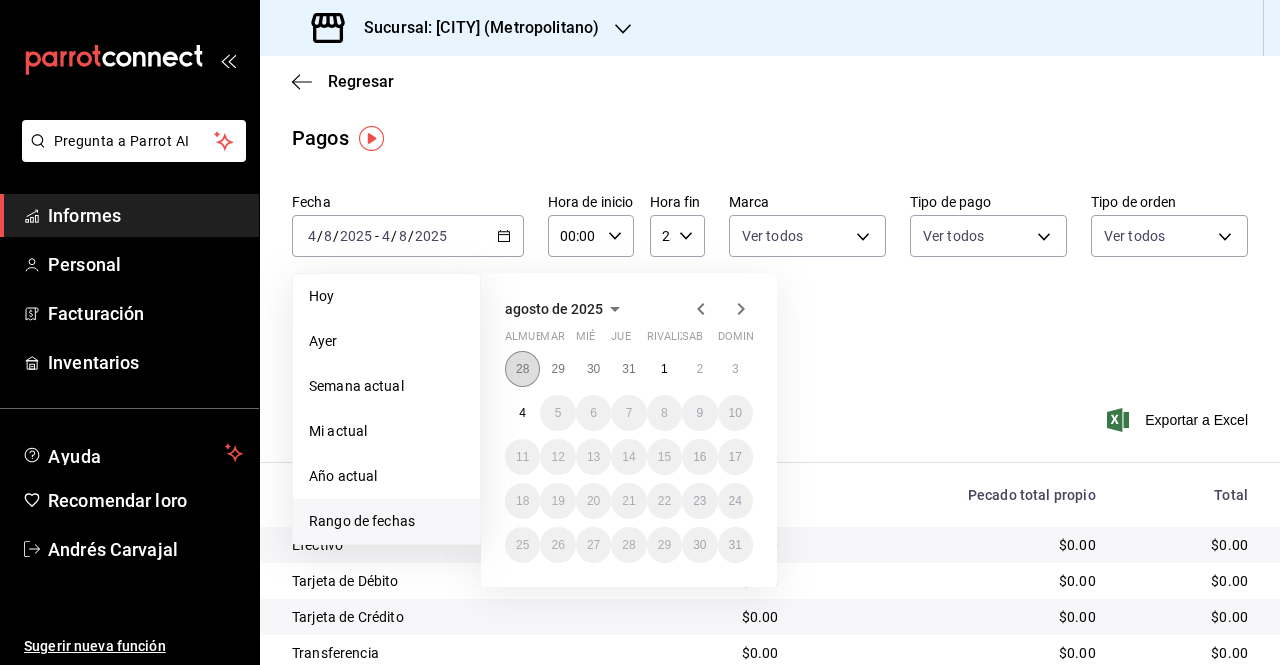 click on "28" at bounding box center (522, 369) 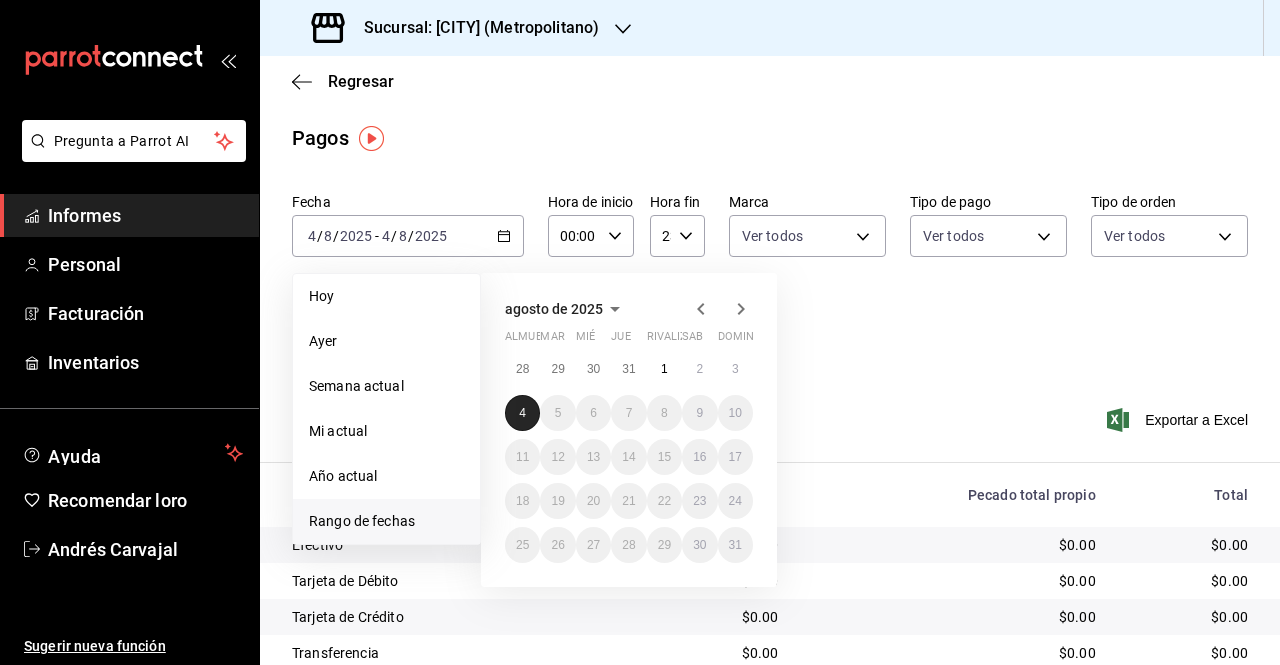 click on "4" at bounding box center (522, 413) 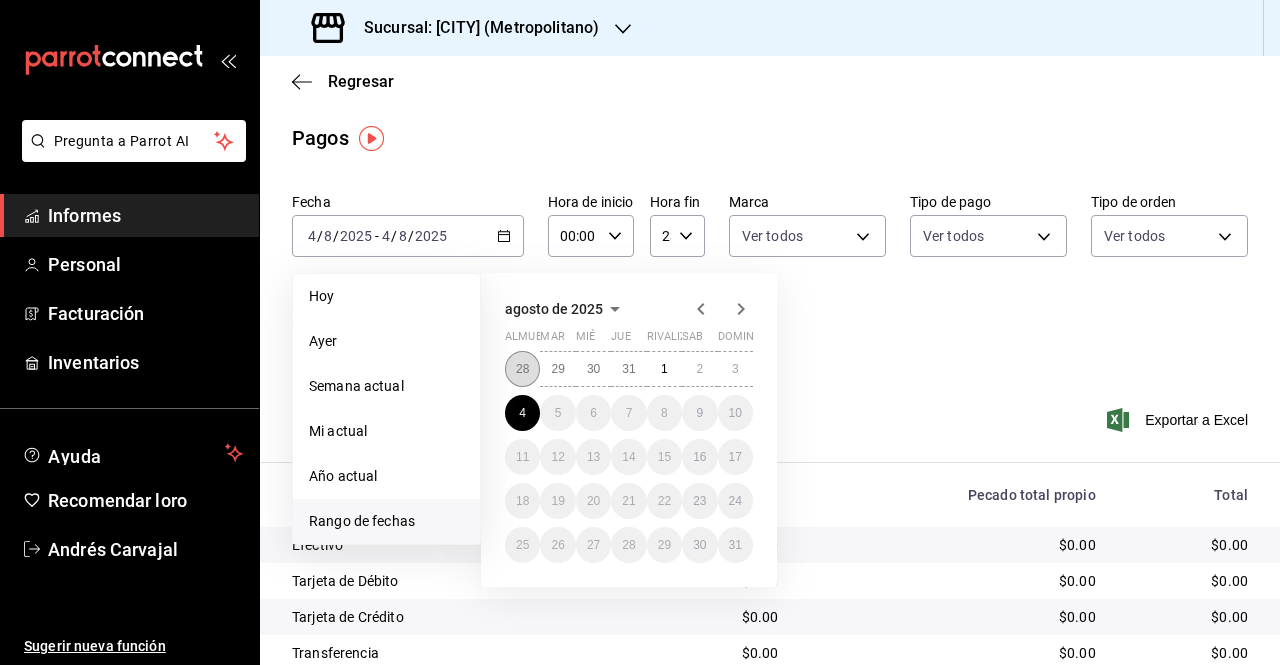 click on "28" at bounding box center [522, 369] 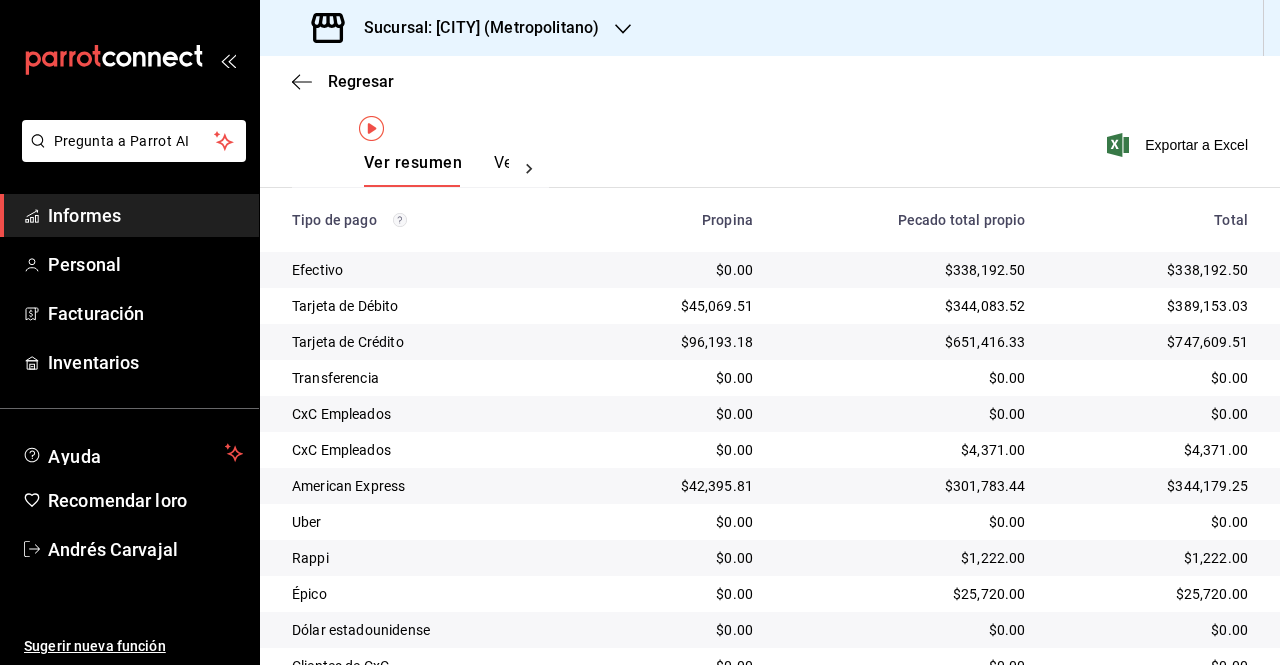 scroll, scrollTop: 0, scrollLeft: 0, axis: both 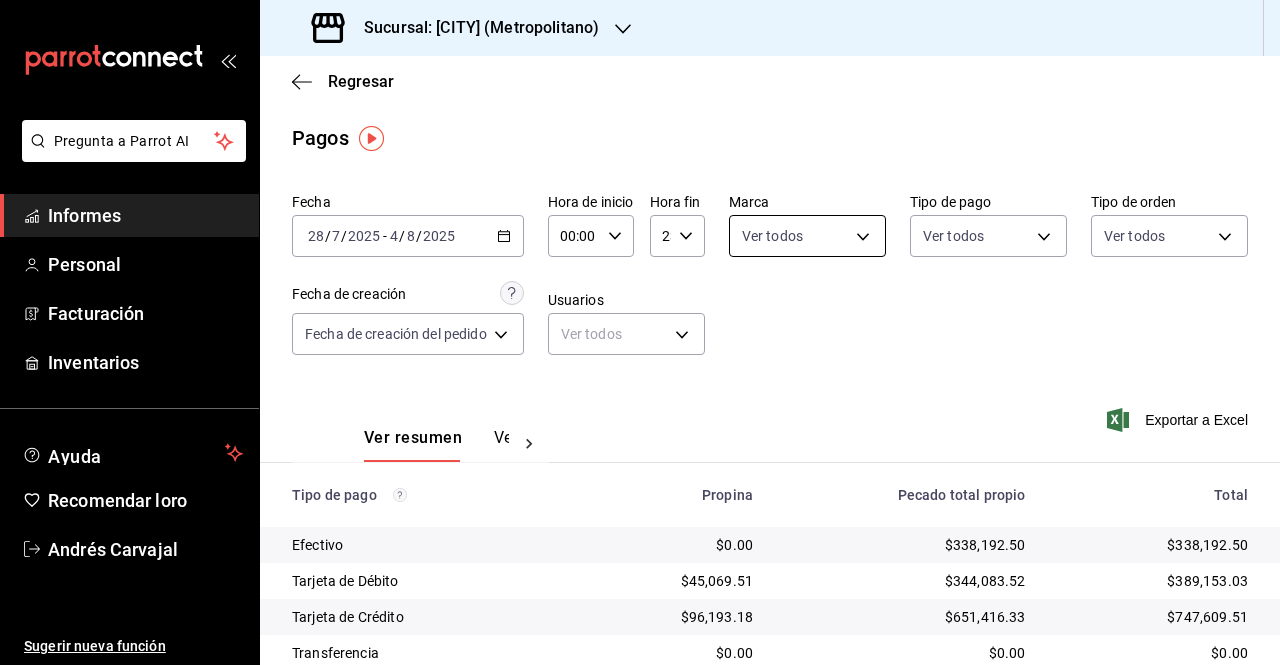 click on "Pregunta a Parrot AI Informes   Personal   Facturación   Inventarios   Ayuda Recomendar loro   [FIRST] [LAST]   Sugerir nueva función   Sucursal: Tigre ([STATE]) Regresar Pagos Fecha [DATE] [DATE] - [DATE] [DATE] Hora de inicio 00:00 Hora de inicio Hora fin 23:59 Hora fin Marca Ver todos Tipo de pago Ver todos Tipo de orden Ver todos Fecha de creación   Fecha de creación del pedido ORDER Usuarios Ver todos null Ver resumen Ver pagos Exportar a Excel Tipo de pago   Propina Pecado total propio Total Efectivo $[AMOUNT] $[AMOUNT] $[AMOUNT] Tarjeta de Débito $[AMOUNT] $[AMOUNT] $[AMOUNT] Tarjeta de Crédito $[AMOUNT] $[AMOUNT] $[AMOUNT] Transferencia $[AMOUNT] $[AMOUNT] $[AMOUNT] CxC Empleados $[AMOUNT] $[AMOUNT] $[AMOUNT] CxC Empleados $[AMOUNT] $[AMOUNT] $[AMOUNT] American Express $[AMOUNT] $[AMOUNT] $[AMOUNT] Uber $[AMOUNT] $[AMOUNT] $[AMOUNT] Rappi $[AMOUNT] $[AMOUNT] $[AMOUNT] Épico $[AMOUNT] $[AMOUNT] $[AMOUNT] Dólar estadounidense $[AMOUNT] $[AMOUNT] $[AMOUNT] Clientes de CxC $[AMOUNT] $[AMOUNT] $[AMOUNT] Total $[AMOUNT]" at bounding box center [640, 332] 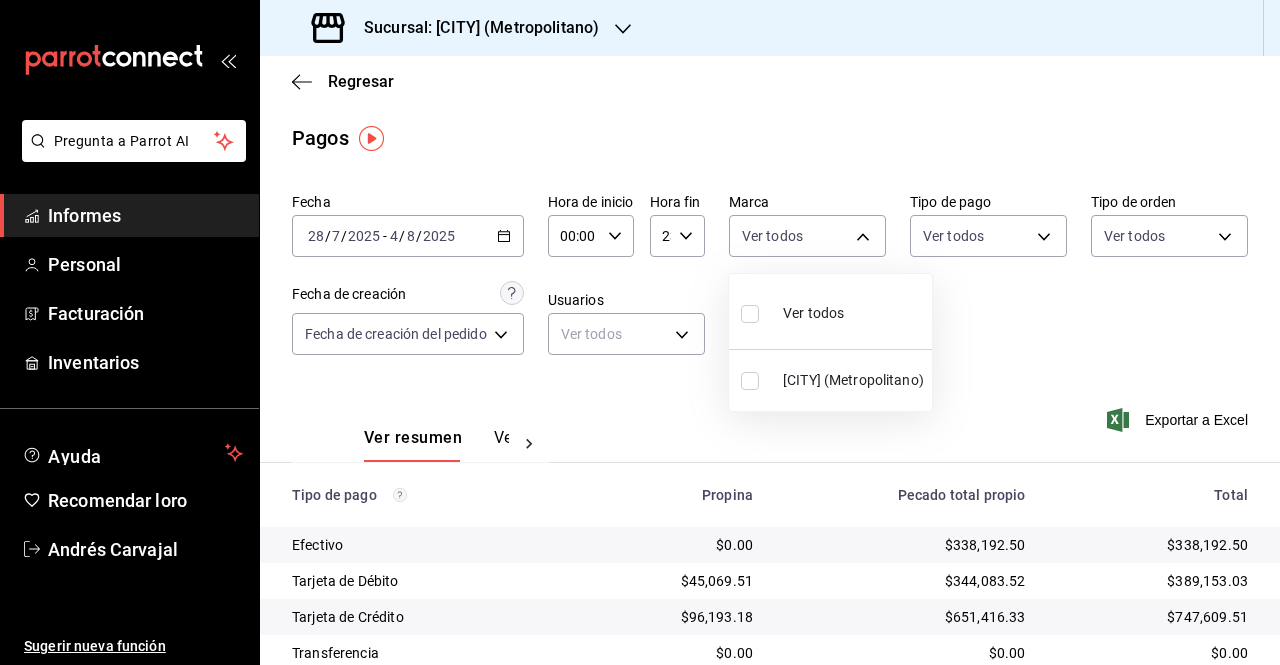 click on "Ver todos" at bounding box center (813, 313) 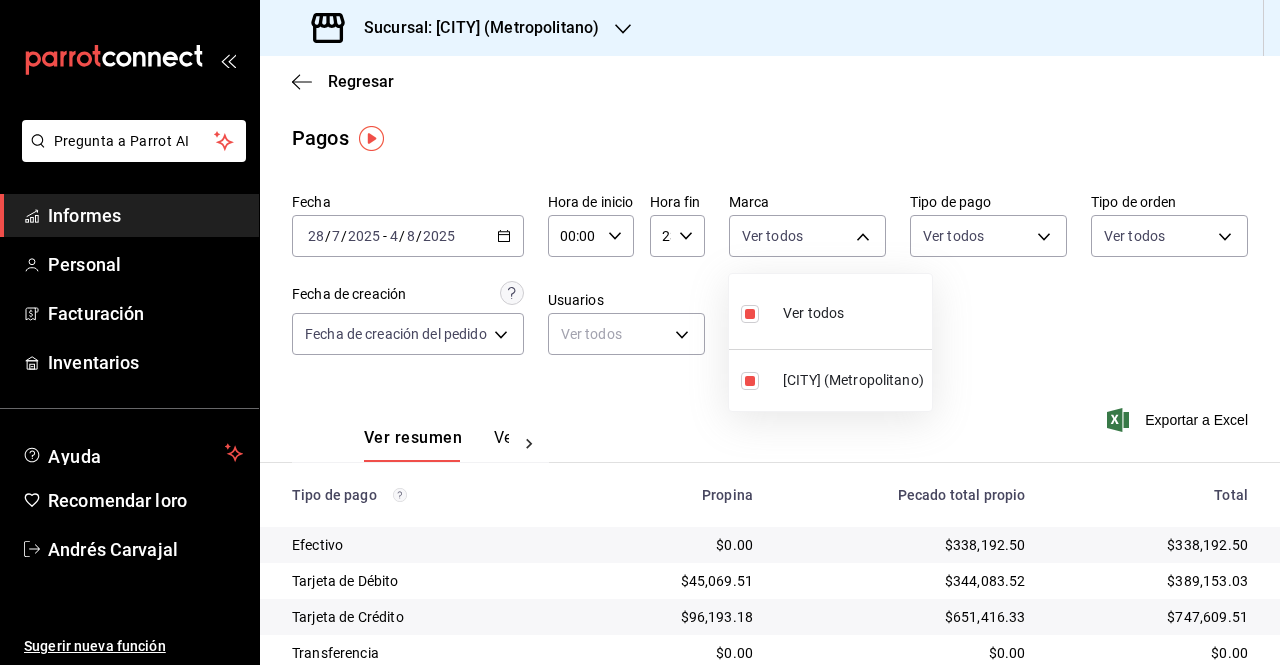 click at bounding box center (640, 332) 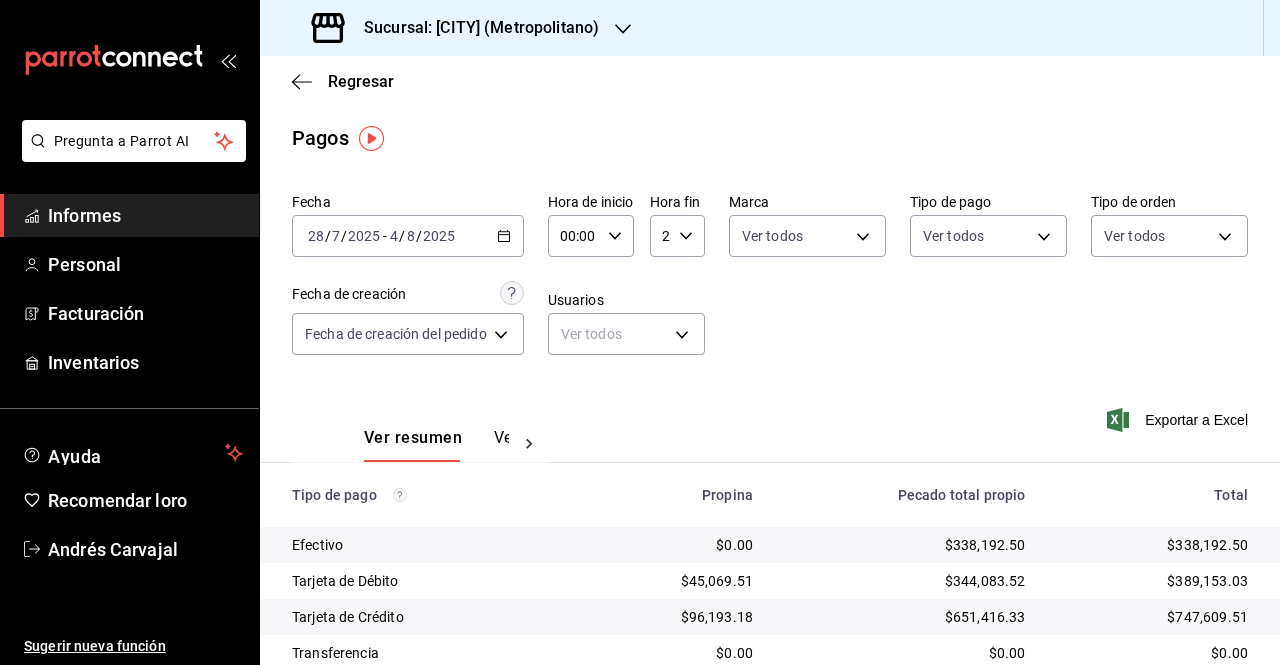 click on "Pregunta a Parrot AI Informes   Personal   Facturación   Inventarios   Ayuda Recomendar loro   [NAME]   Sugerir nueva función   Sucursal: [CITY] (Metropolitano) Regresar Pagos Fecha 2025-07-28 28 / 7 / 2025 - 2025-08-04 4 / 8 / 2025 Hora de inicio 00:00 Hora de inicio Hora fin 23:59 Hora fin Marca Ver todos d2a20516-989b-40fe-838d-c8b0b31ef0ff Tipo de pago Ver todos Tipo de orden Ver todos Fecha de creación   Fecha de creación del pedido ORDER Usuarios Ver todos null Ver resumen Ver pagos Exportar a Excel Tipo de pago   Propina Pecado total propio Total Efectivo $0.00 $338,192.50 $338,192.50 Tarjeta de Débito $45,069.51 $344,083.52 $389,153.03 Tarjeta de Crédito $96,193.18 $651,416.33 $747,609.51 Transferencia $0.00 $0.00 $0.00 CxC Empleados $0.00 $0.00 $0.00 CxC Empleados $0.00 $4,371.00 $4,371.00 American Express $42,395.81 $301,783.44 $344,179.25 Uber $0.00 $0.00 $0.00 Rappi $0.00 $1,222.00 $1,222.00 Épico $0.00 $25,720.00 $25,720.00 Dólar estadounidense $0.00 $0.00 $0.00 Clientes de CxC" at bounding box center (640, 332) 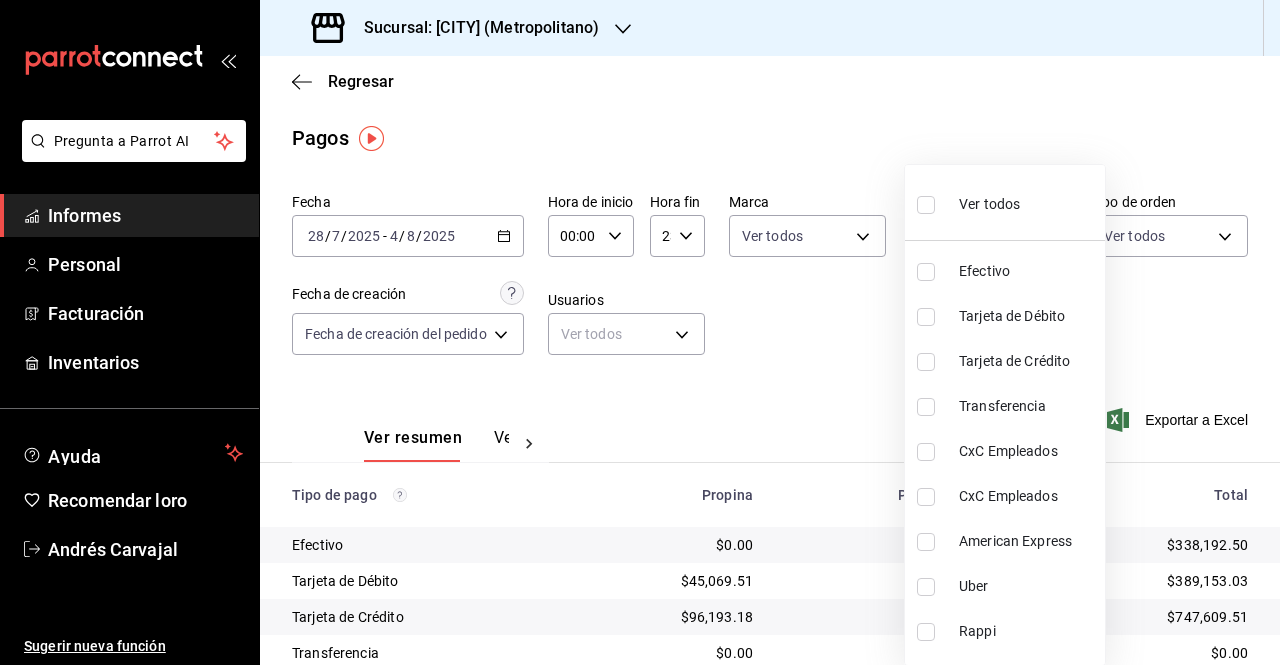 click at bounding box center (930, 452) 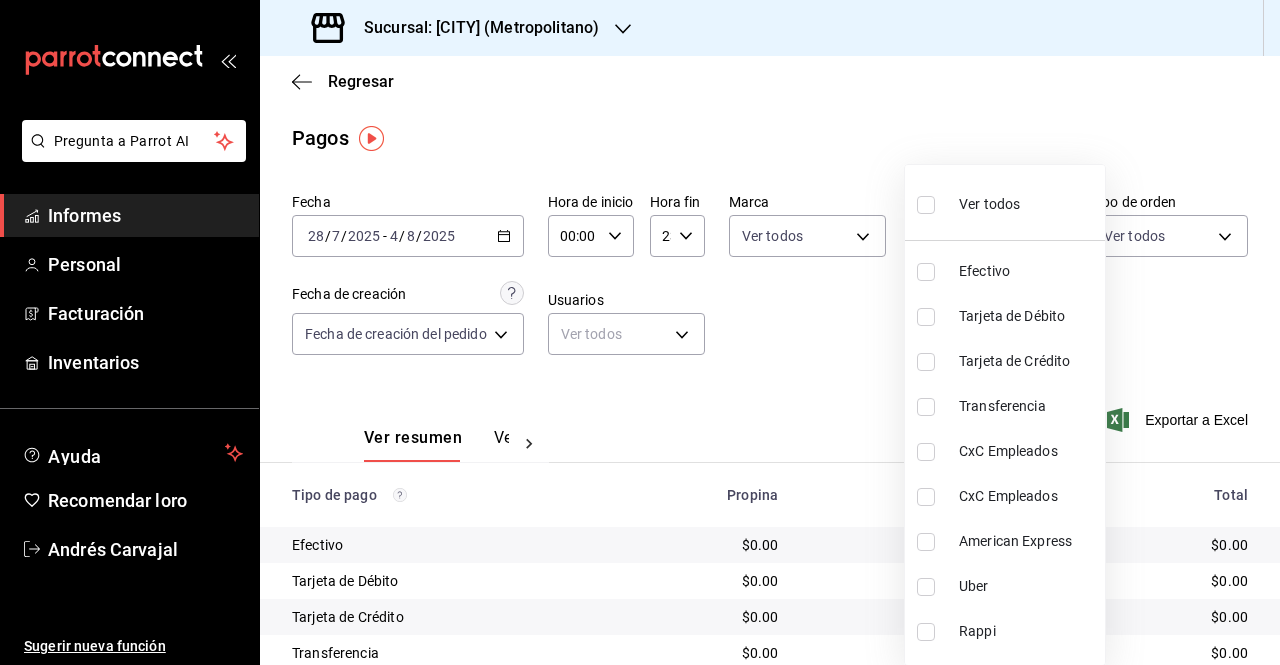 click on "CxC Empleados" at bounding box center (1005, 496) 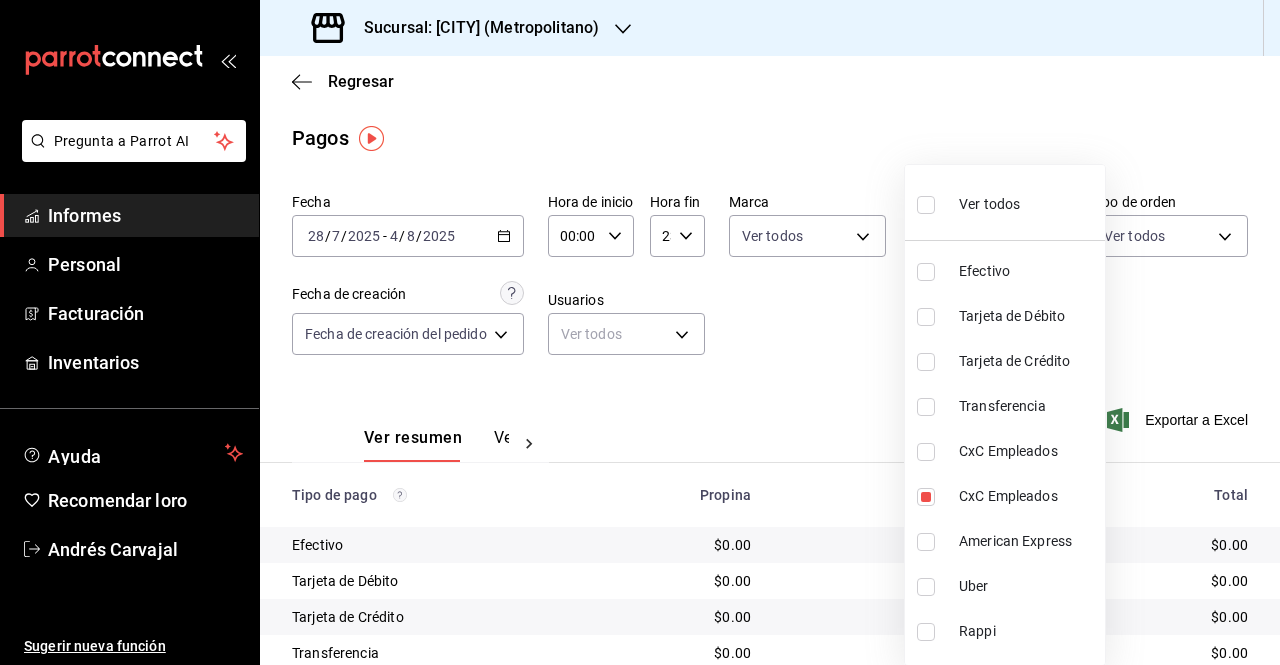 click at bounding box center (926, 452) 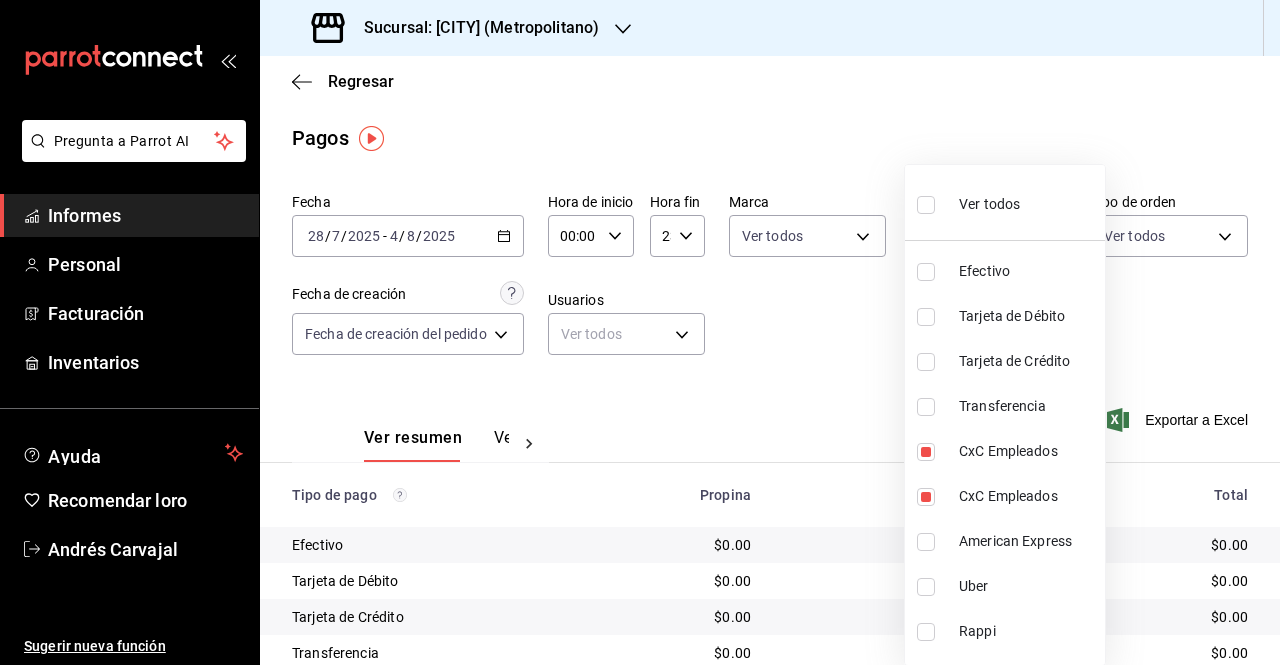 click at bounding box center [640, 332] 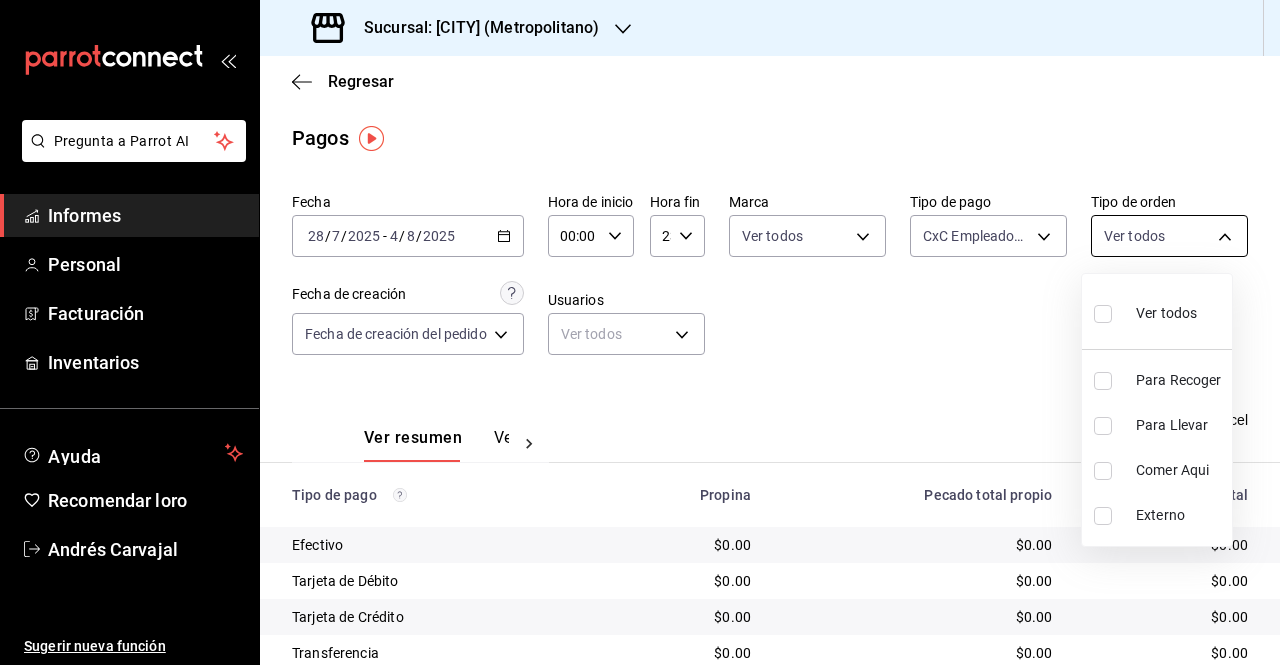 click on "Pregunta a Parrot AI Informes   Personal   Facturación   Inventarios   Ayuda Recomendar loro   [FIRST] [LAST]   Sugerir nueva función   Sucursal: Tigre ([STATE]) Regresar Pagos Fecha [DATE] [DATE] - [DATE] [DATE] Hora de inicio 00:00 Hora de inicio Hora fin 23:59 Hora fin Marca Ver todos [UUID], [UUID] Tipo de pago CxC Empleados, CxC Empleados [UUID], [UUID] Tipo de orden Ver todos Fecha de creación   Fecha de creación del pedido ORDER Usuarios Ver todos null Ver resumen Ver pagos Exportar a Excel Tipo de pago   Propina Pecado total propio Total Efectivo $[AMOUNT] $[AMOUNT] $[AMOUNT] Tarjeta de Débito $[AMOUNT] $[AMOUNT] $[AMOUNT] Tarjeta de Crédito $[AMOUNT] $[AMOUNT] $[AMOUNT] Transferencia $[AMOUNT] $[AMOUNT] $[AMOUNT] CxC Empleados $[AMOUNT] $[AMOUNT] $[AMOUNT] CxC Empleados $[AMOUNT] $[AMOUNT] $[AMOUNT] American Express $[AMOUNT] $[AMOUNT] $[AMOUNT] Uber $[AMOUNT] $[AMOUNT] $[AMOUNT] Rappi $[AMOUNT] $[AMOUNT] $[AMOUNT] Épico $[AMOUNT] $[AMOUNT] $[AMOUNT] Dólar estadounidense $[AMOUNT] $[AMOUNT] $[AMOUNT] $[AMOUNT]" at bounding box center [640, 332] 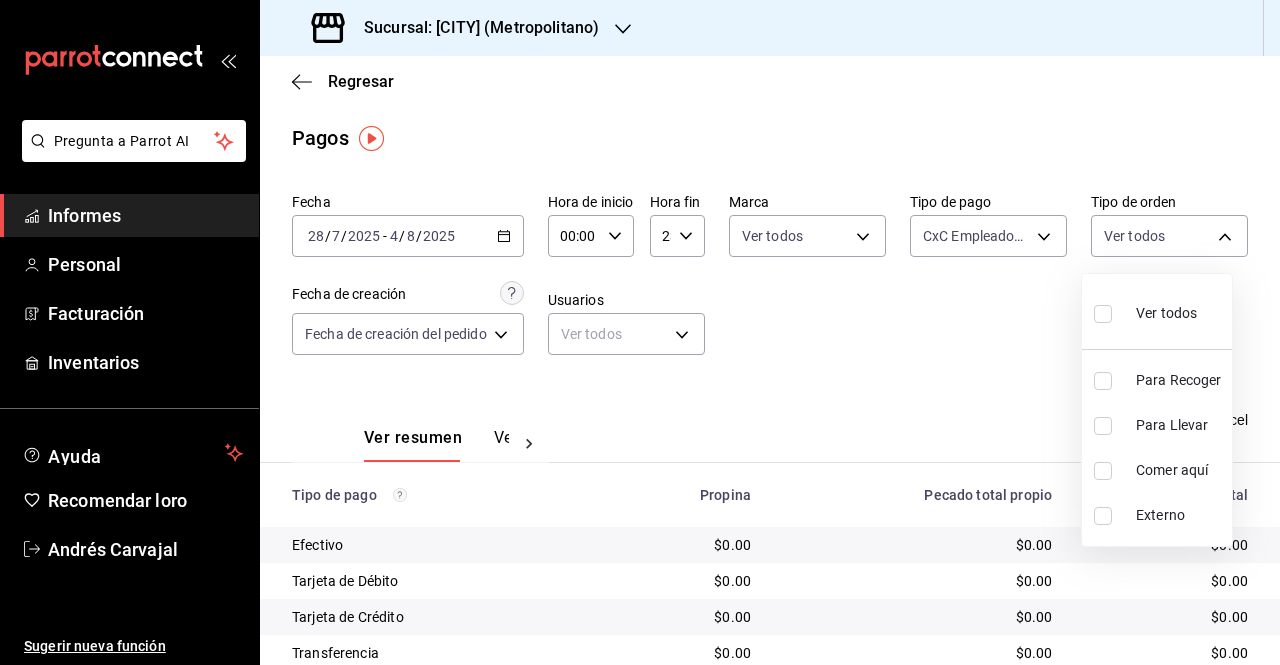 click at bounding box center [640, 332] 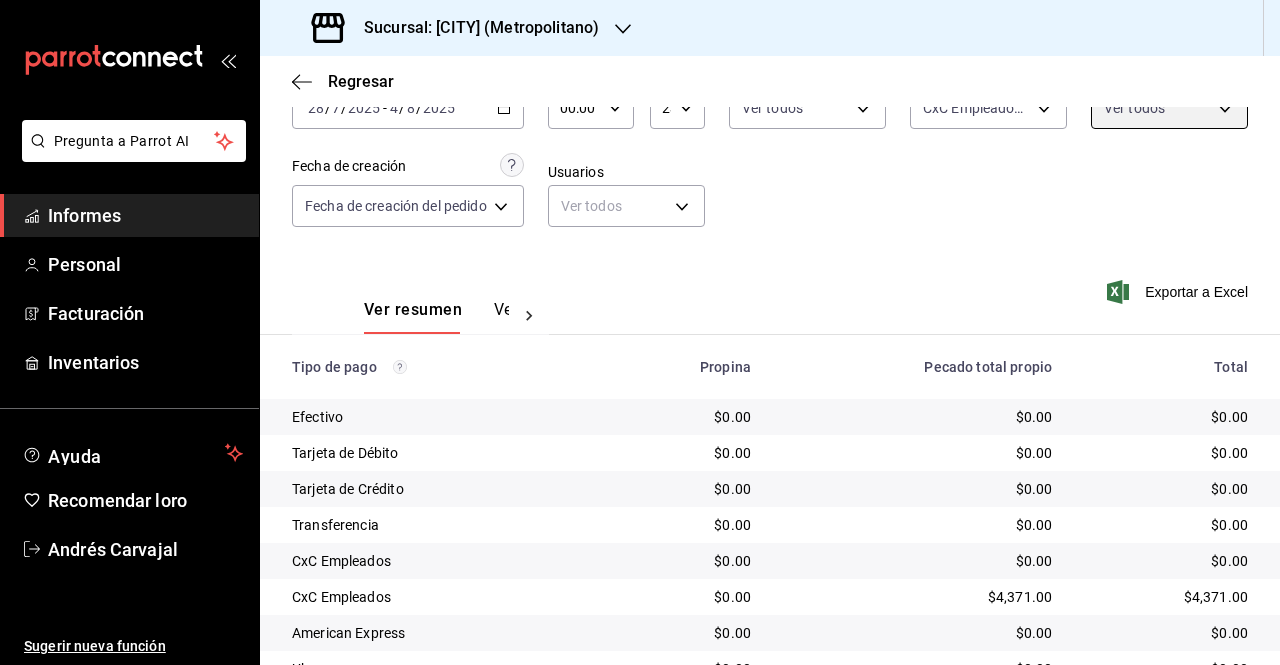 scroll, scrollTop: 118, scrollLeft: 0, axis: vertical 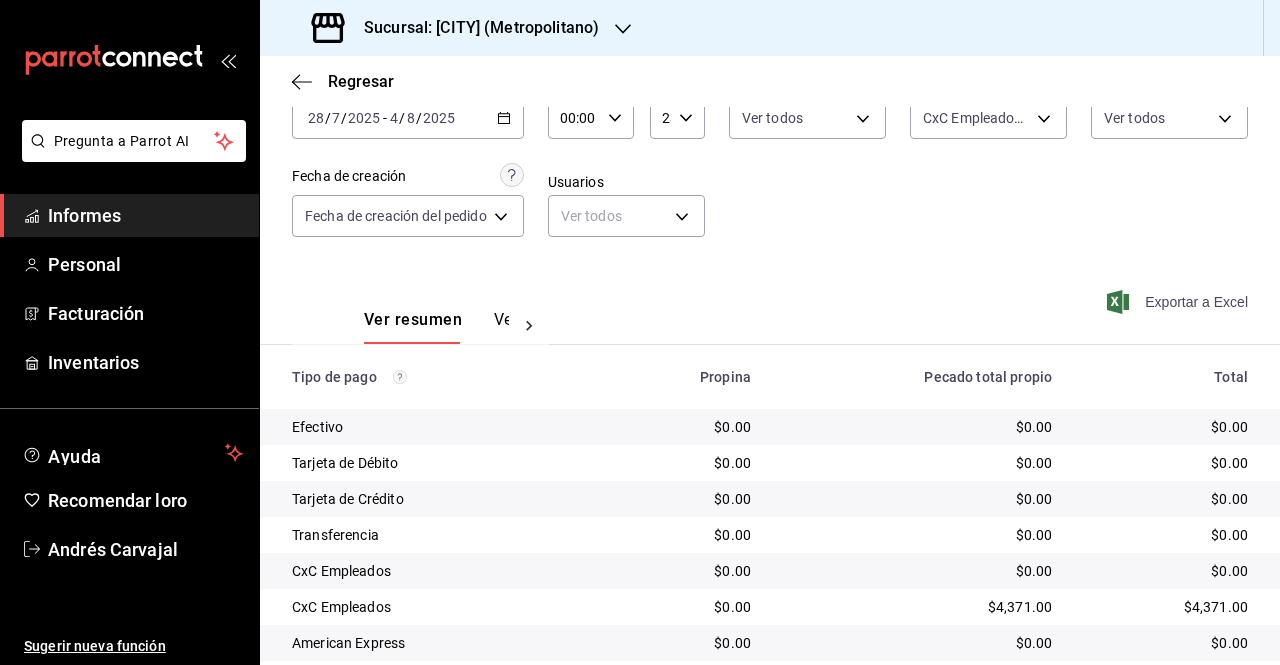click on "Exportar a Excel" at bounding box center (1196, 302) 